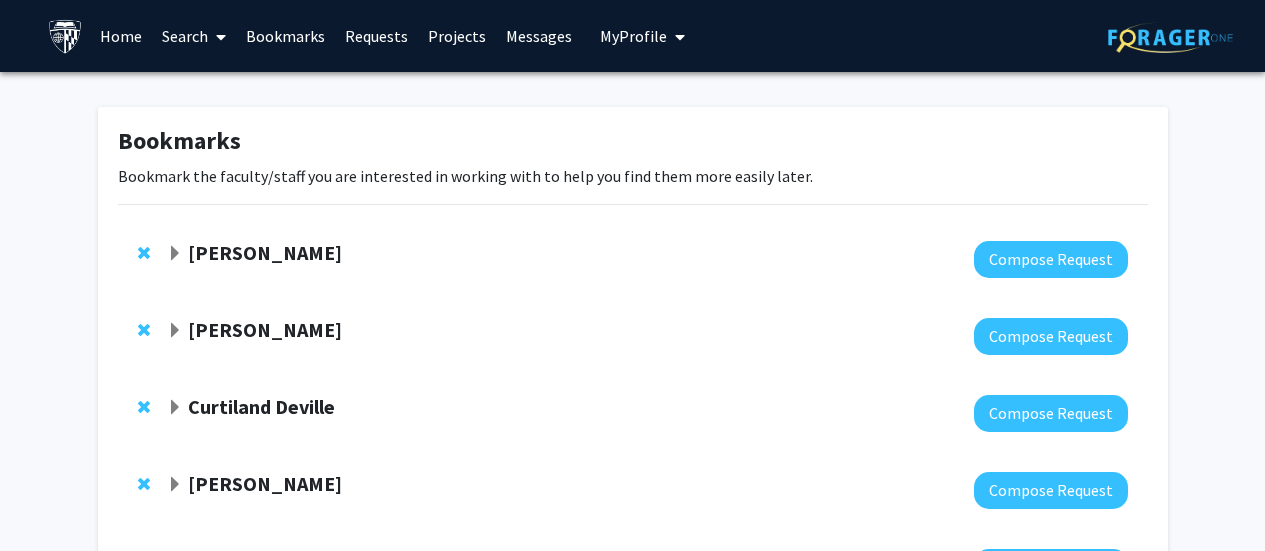 scroll, scrollTop: 54, scrollLeft: 0, axis: vertical 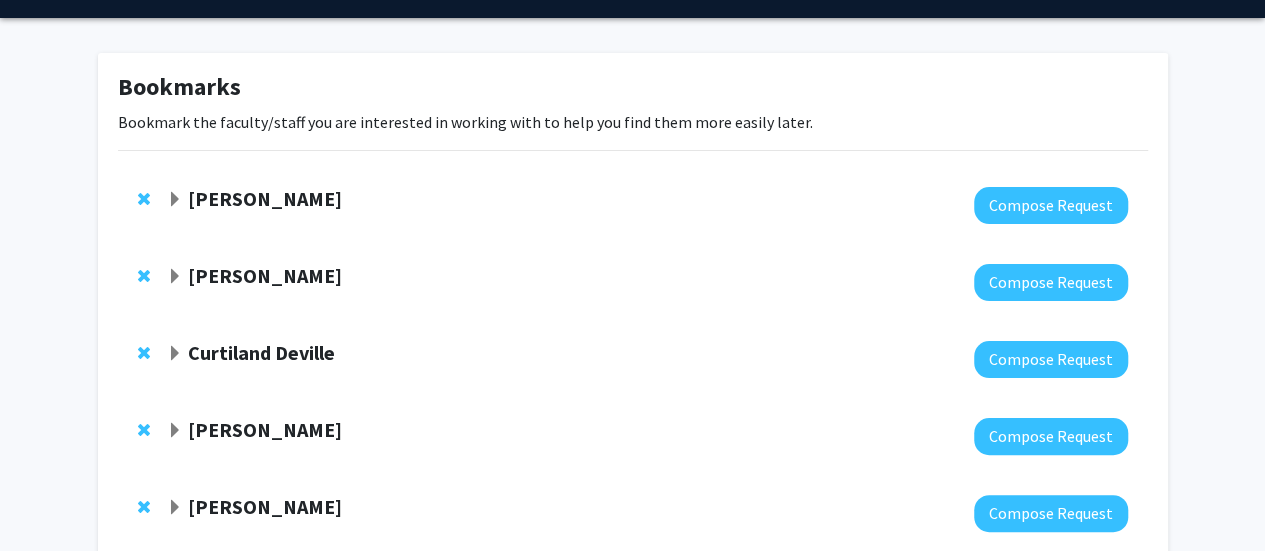 click on "[PERSON_NAME]" 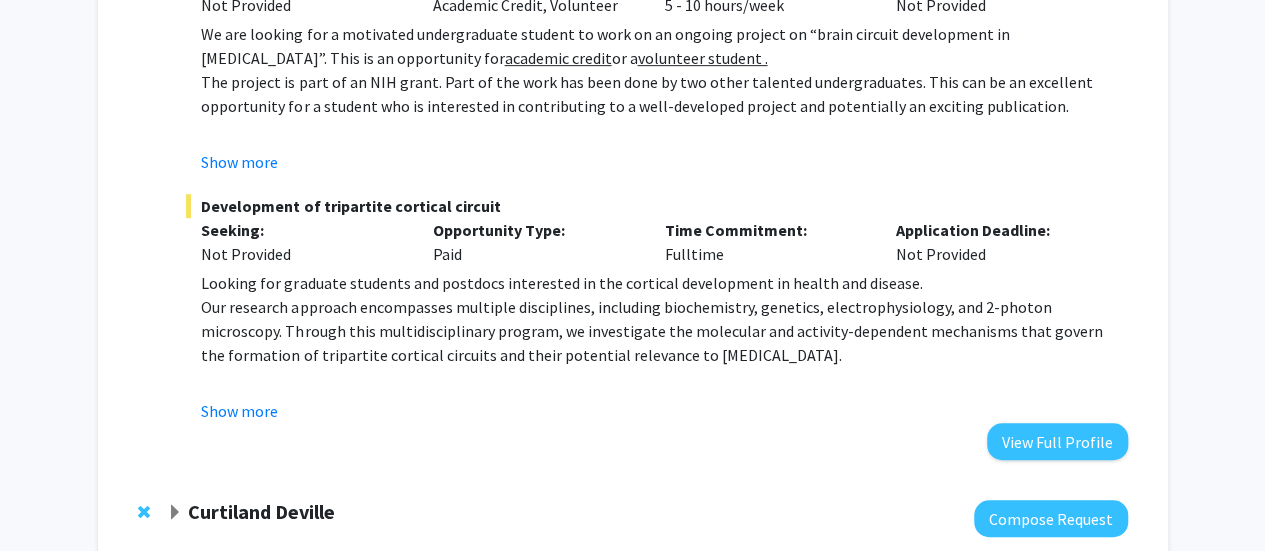 scroll, scrollTop: 483, scrollLeft: 0, axis: vertical 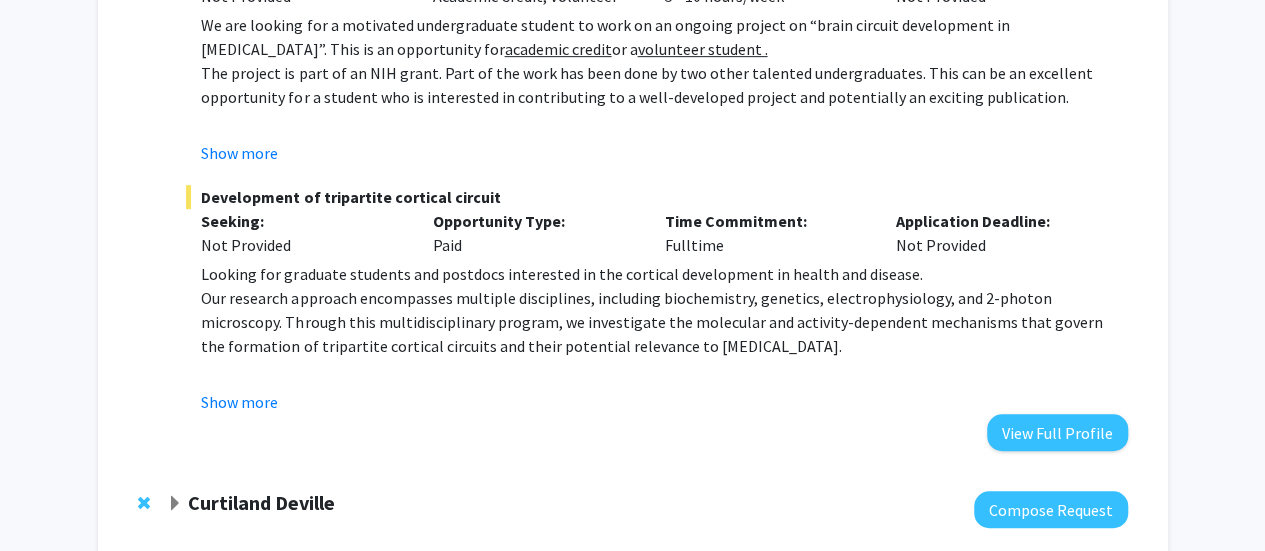 click on "Tara Deemyad  Compose Request  Department:  Otolaryngology - Head and Neck Surgery  Projects:   Lateralized change in cortical neural networks in mouse model of autism   Seeking: Not Provided Opportunity Type:  Academic Credit, Volunteer  Time Commitment:  5 - 10 hours/week  Application Deadline:  Not Provided  We are looking for a motivated undergraduate student to work on an ongoing project on “brain circuit development in autism”. This is an opportunity for  academic credit  or a  volunteer student . The project is part of an NIH grant. Part of the work has been done by two other talented undergraduates. This can be an excellent opportunity for a student who is interested in contributing to a well-developed project and potentially an exciting publication.  Description of Current Projects: Specific Duties and Responsibilities*: 1) Performing antibody labeling 2) Imaging using confocal microscopy and modern approaches (e.g., syGlass virtual reality) 3) Mouse husbandry  4) Data analysis. Show more  Paid" 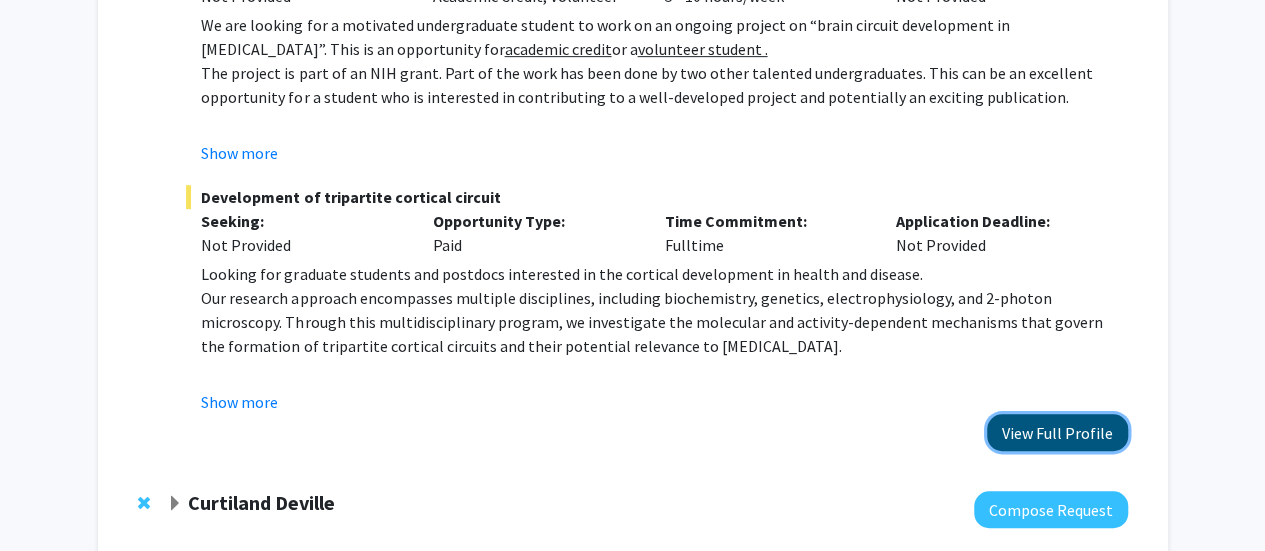 click on "View Full Profile" at bounding box center [1057, 432] 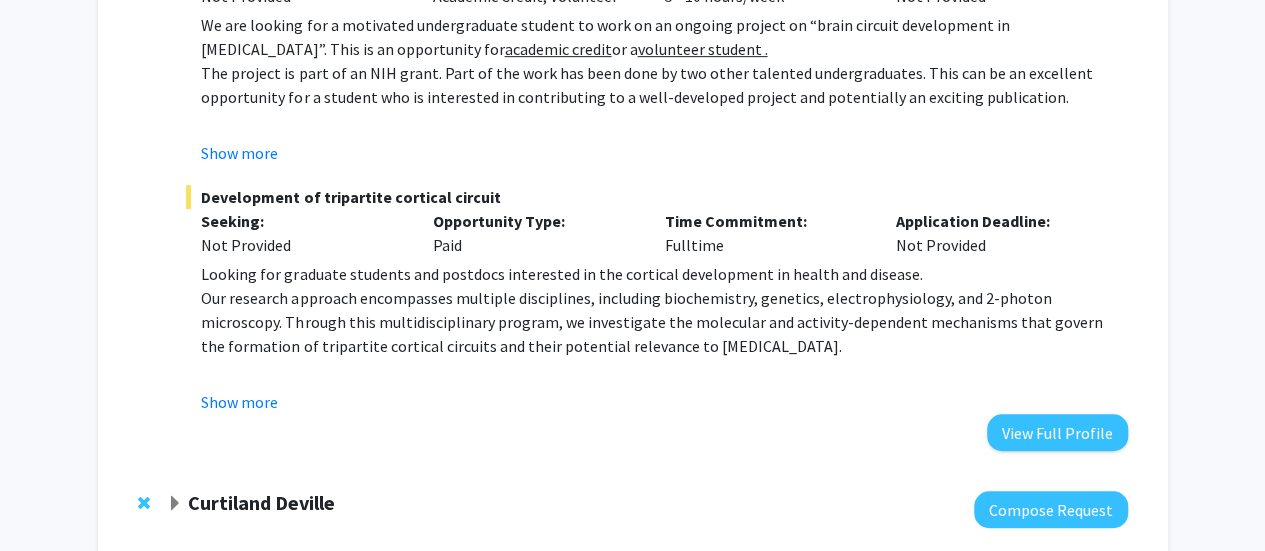 drag, startPoint x: 997, startPoint y: 432, endPoint x: 1067, endPoint y: 452, distance: 72.8011 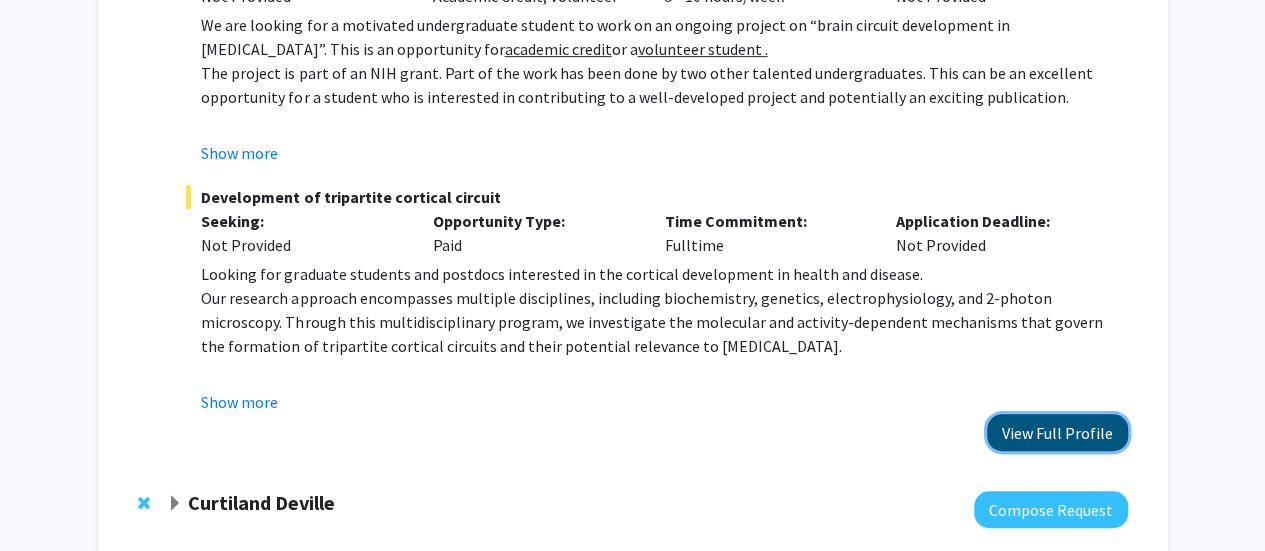 click on "View Full Profile" at bounding box center (1057, 432) 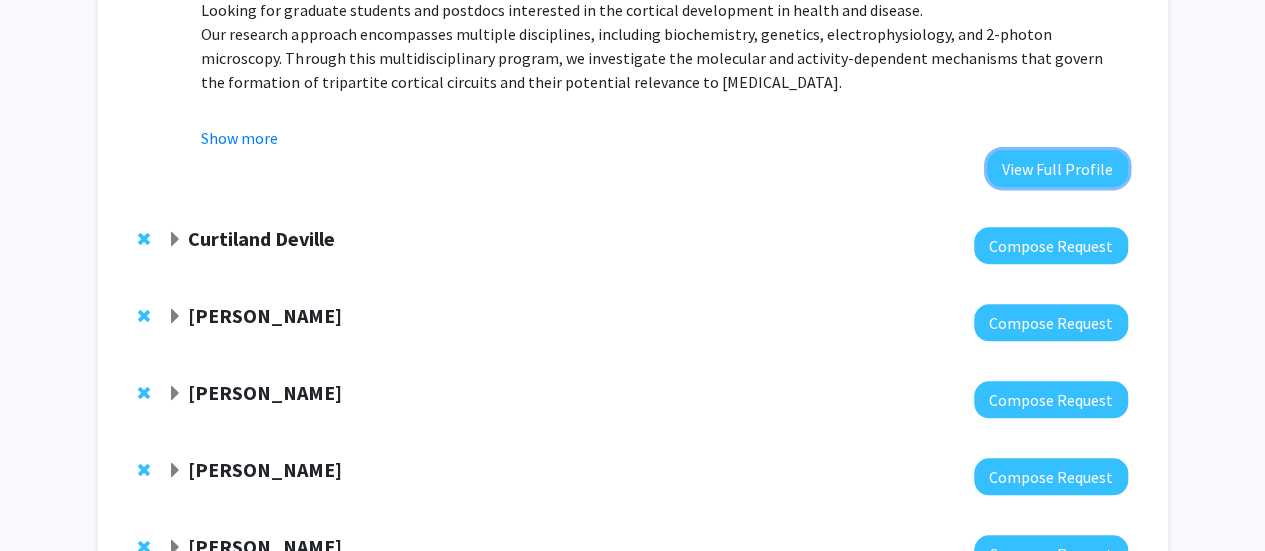 scroll, scrollTop: 751, scrollLeft: 0, axis: vertical 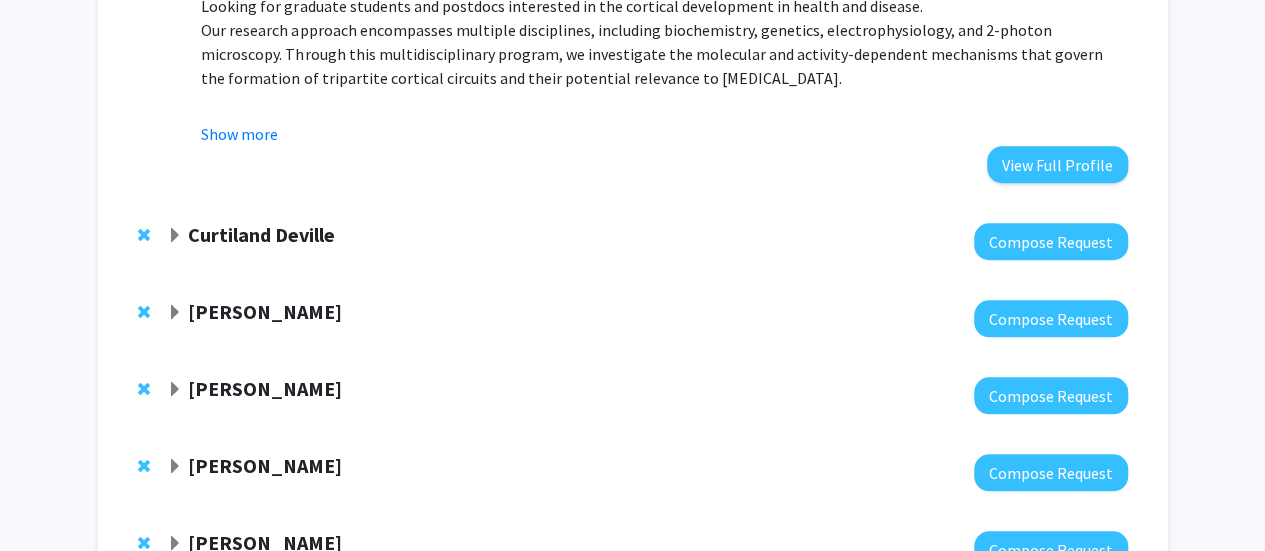 click on "Curtiland Deville" 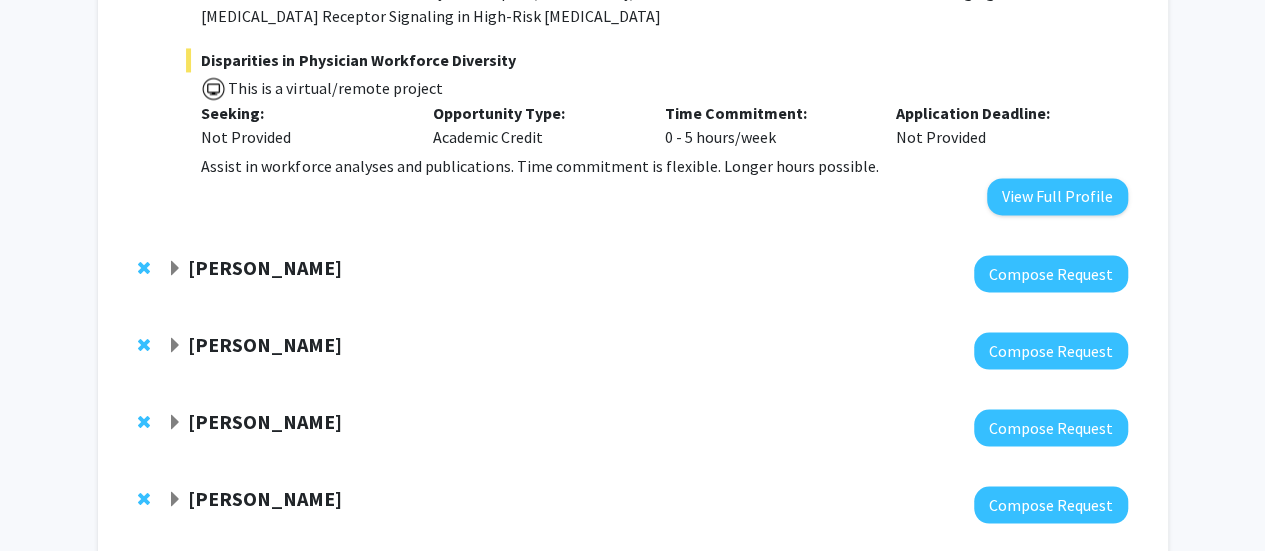 scroll, scrollTop: 1626, scrollLeft: 0, axis: vertical 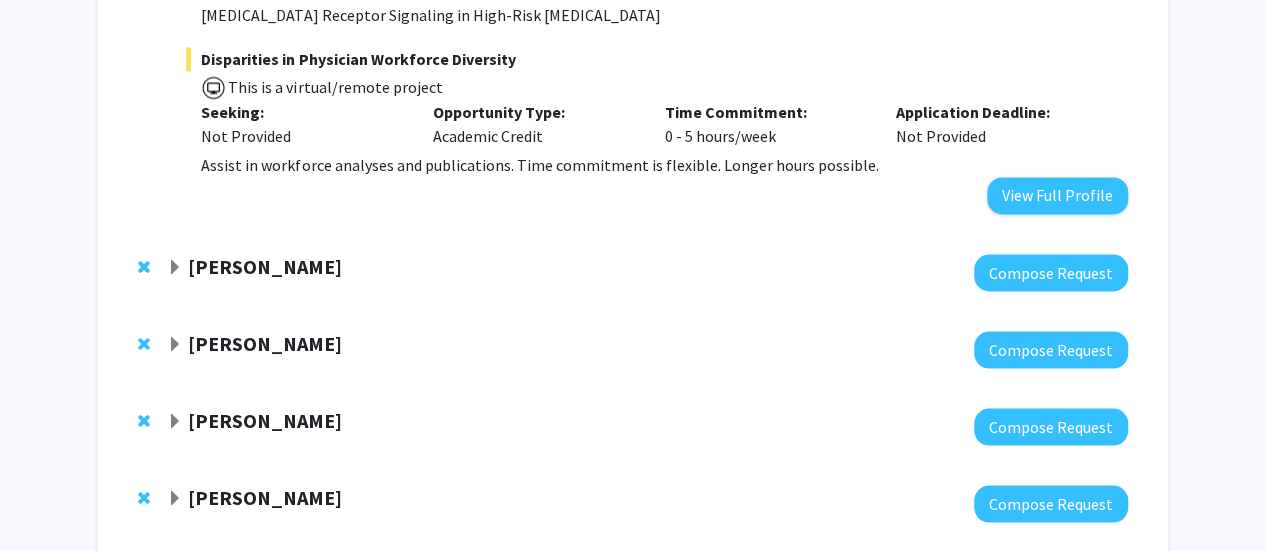 click on "Joann Bodurtha" 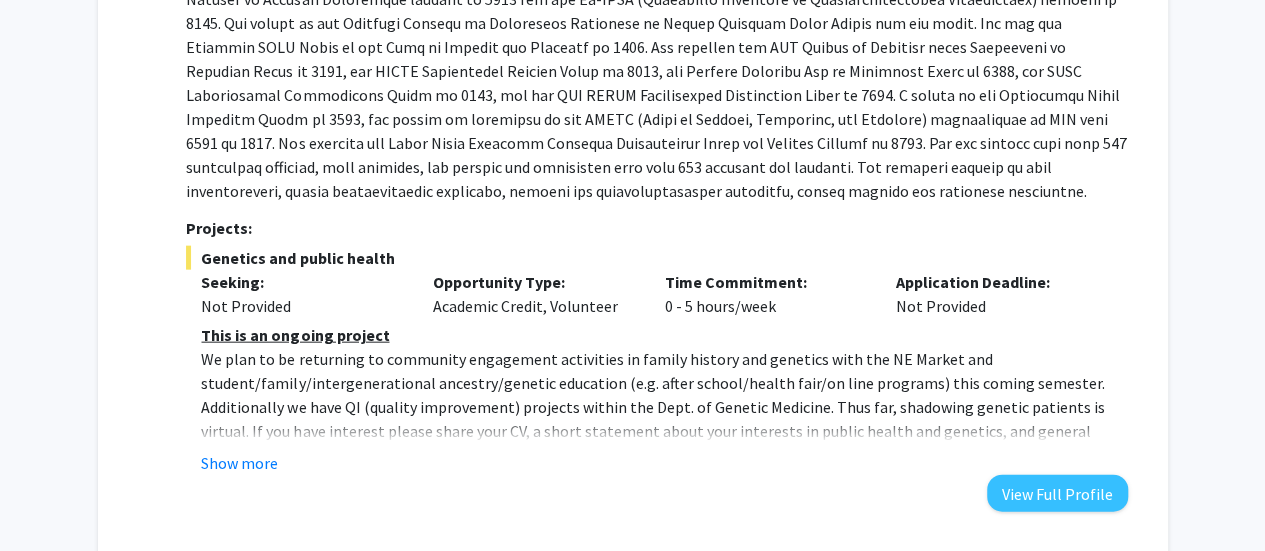 scroll, scrollTop: 2189, scrollLeft: 0, axis: vertical 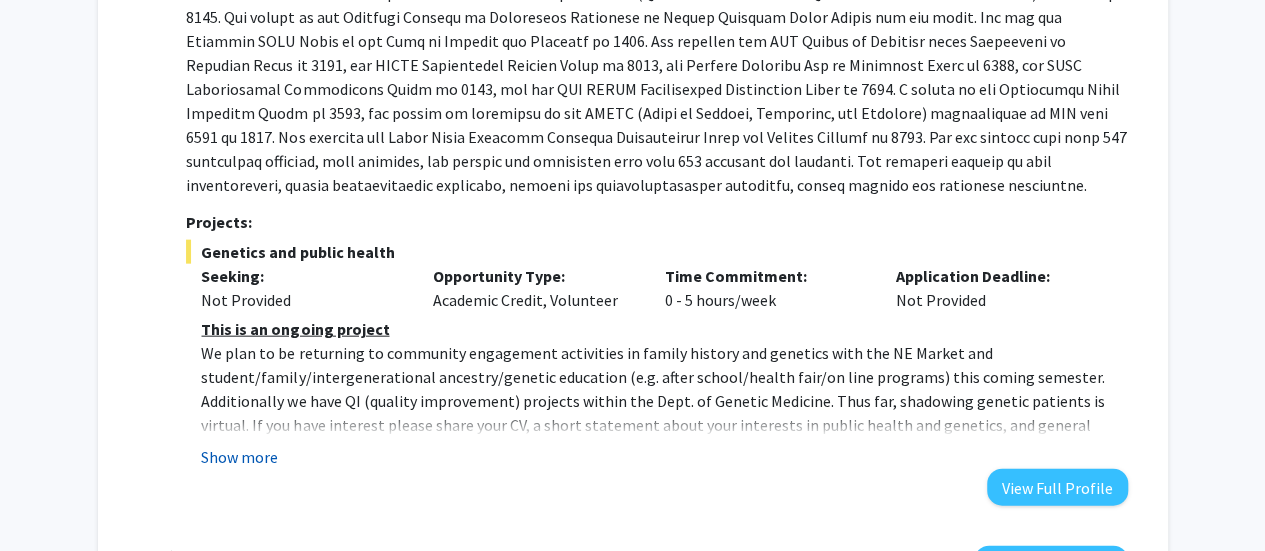 click on "Show more" at bounding box center (239, 457) 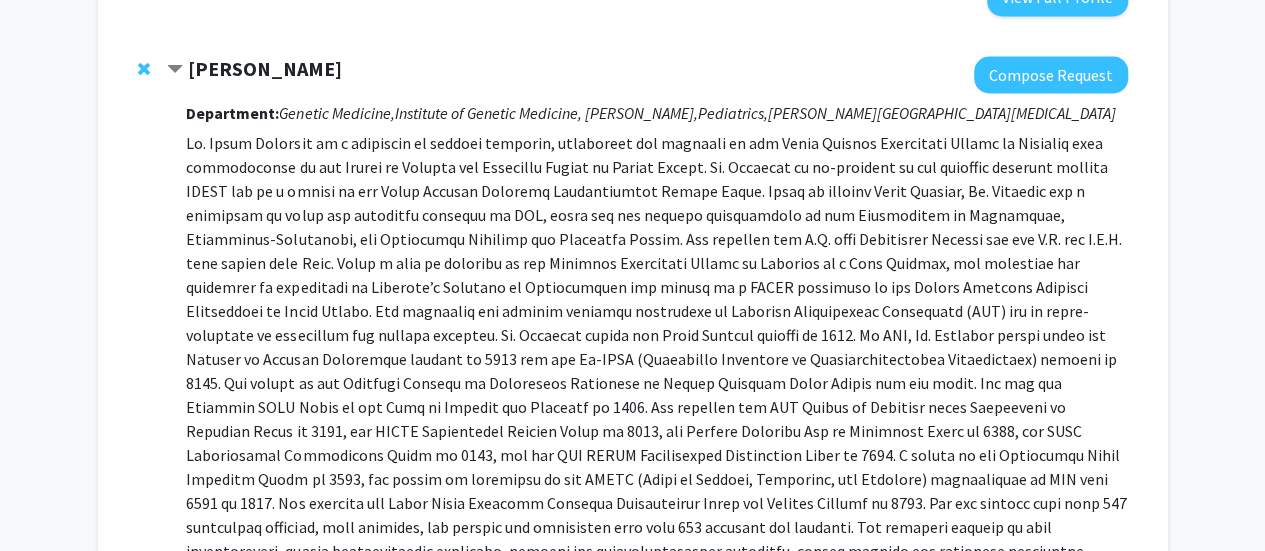 scroll, scrollTop: 1822, scrollLeft: 0, axis: vertical 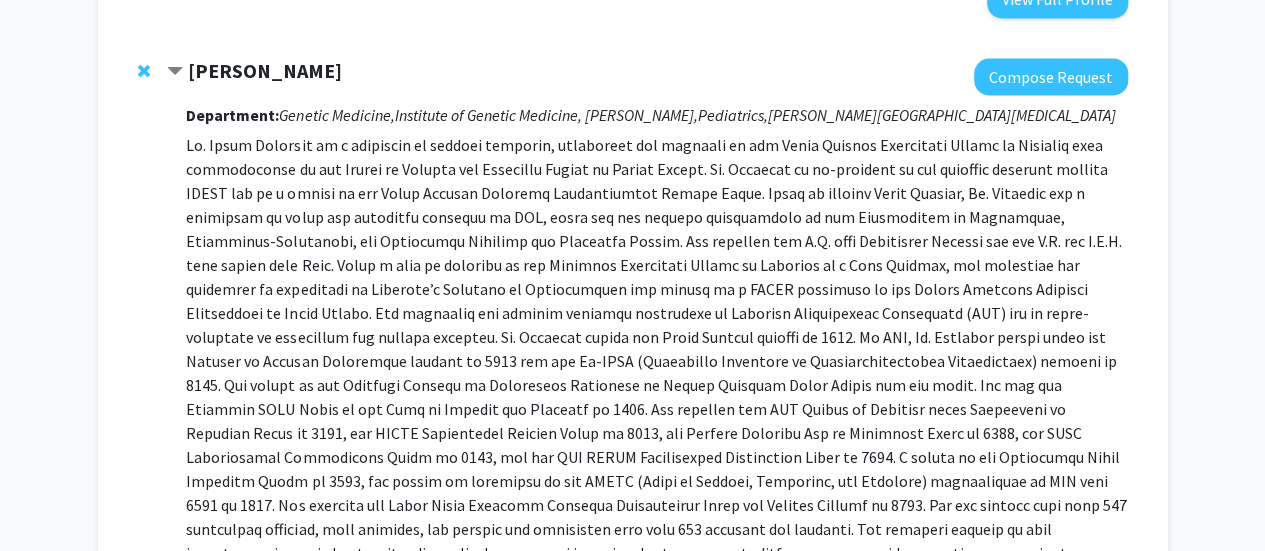 drag, startPoint x: 186, startPoint y: 36, endPoint x: 335, endPoint y: 45, distance: 149.27156 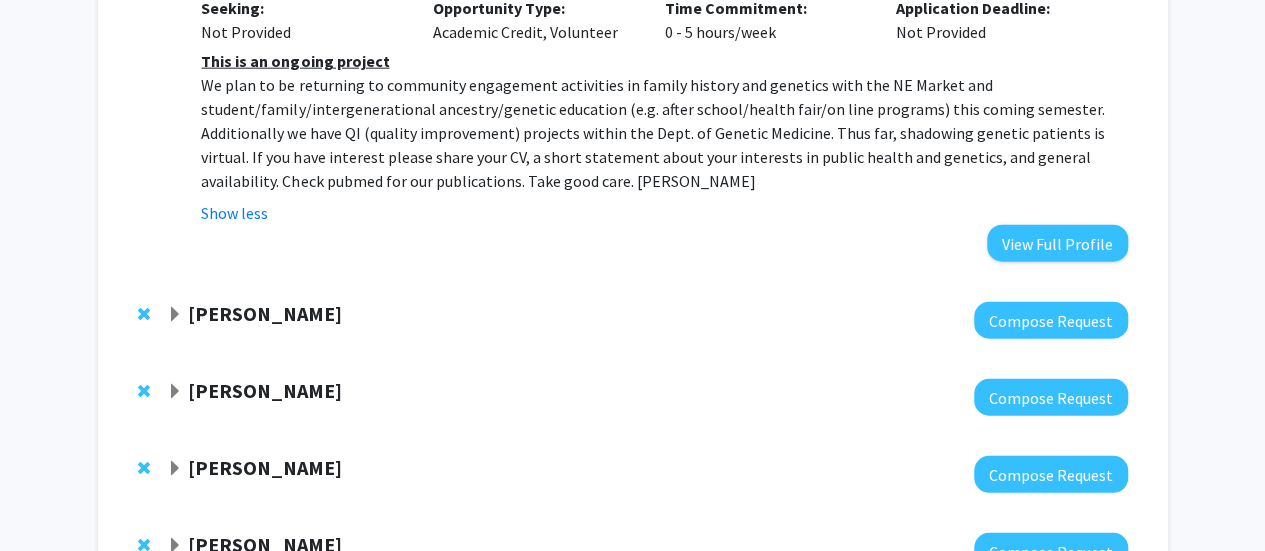 scroll, scrollTop: 2500, scrollLeft: 0, axis: vertical 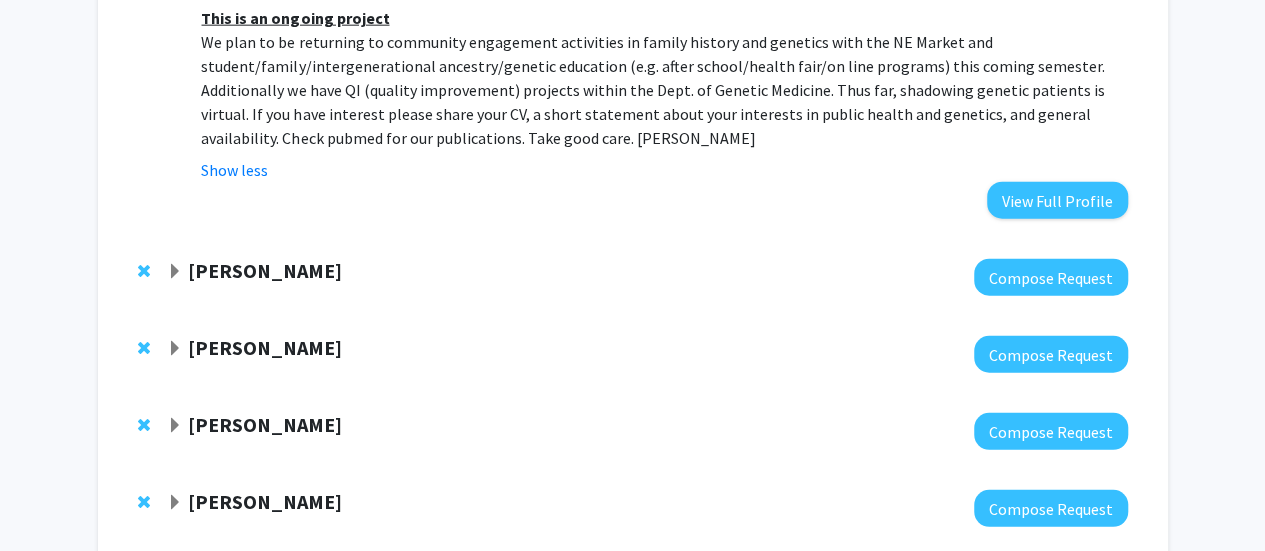 click on "Anthony K. L. Leung" 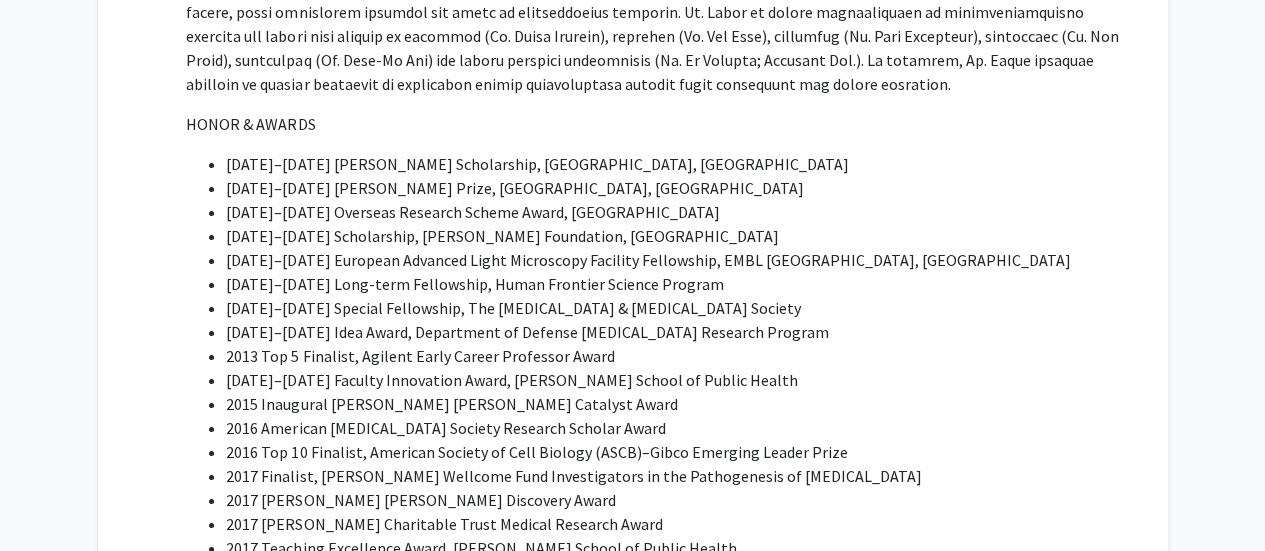 scroll, scrollTop: 3721, scrollLeft: 0, axis: vertical 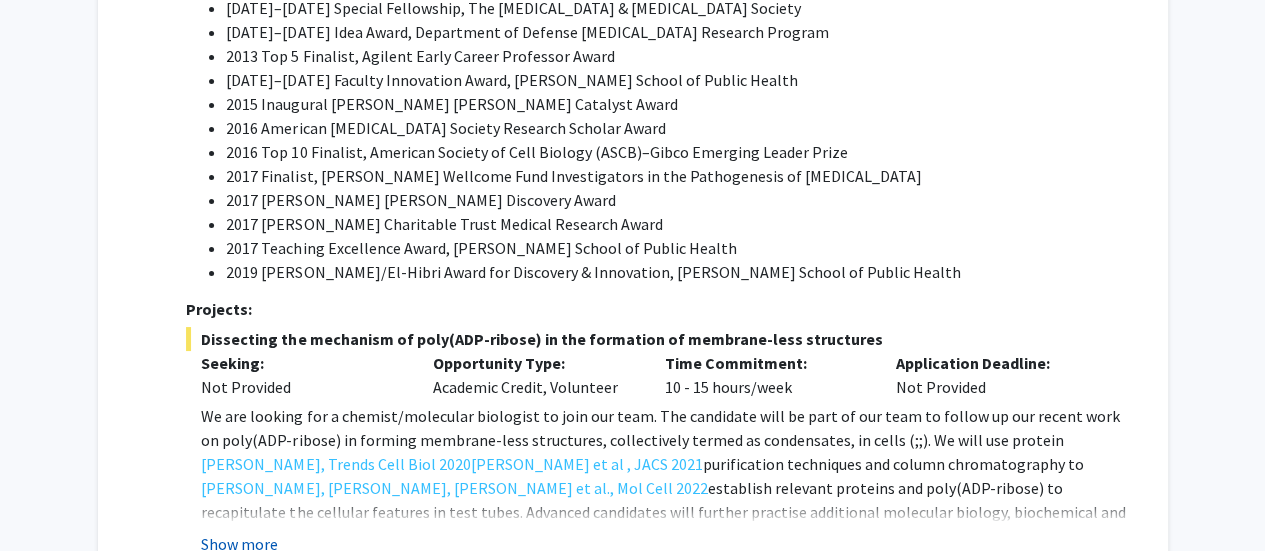 click on "Show more" at bounding box center (239, 544) 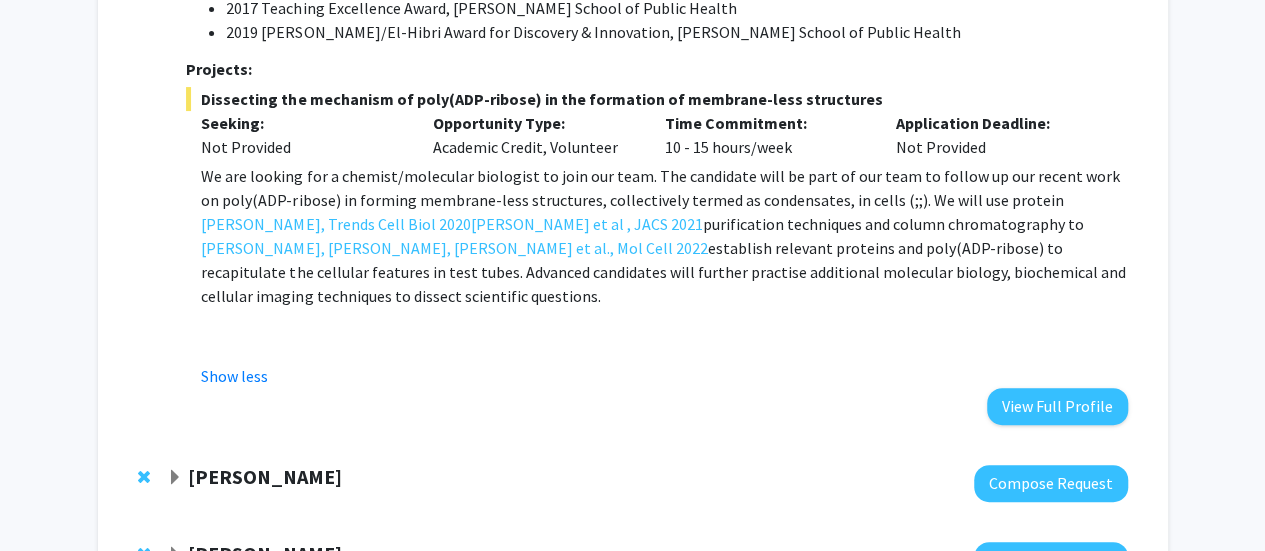 scroll, scrollTop: 3815, scrollLeft: 0, axis: vertical 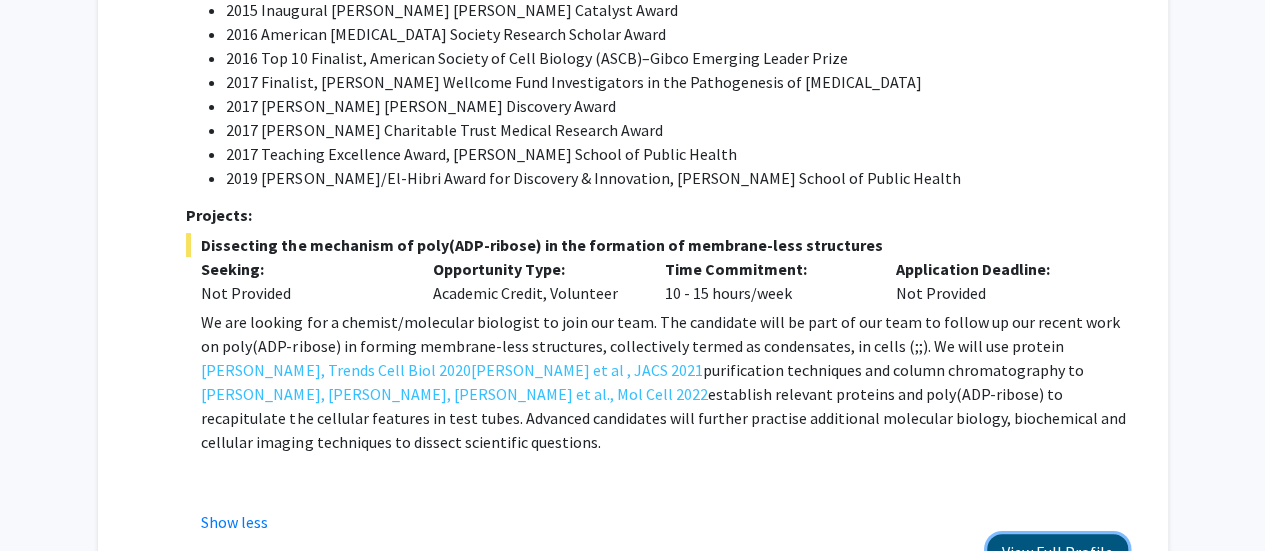 click on "View Full Profile" at bounding box center [1057, 552] 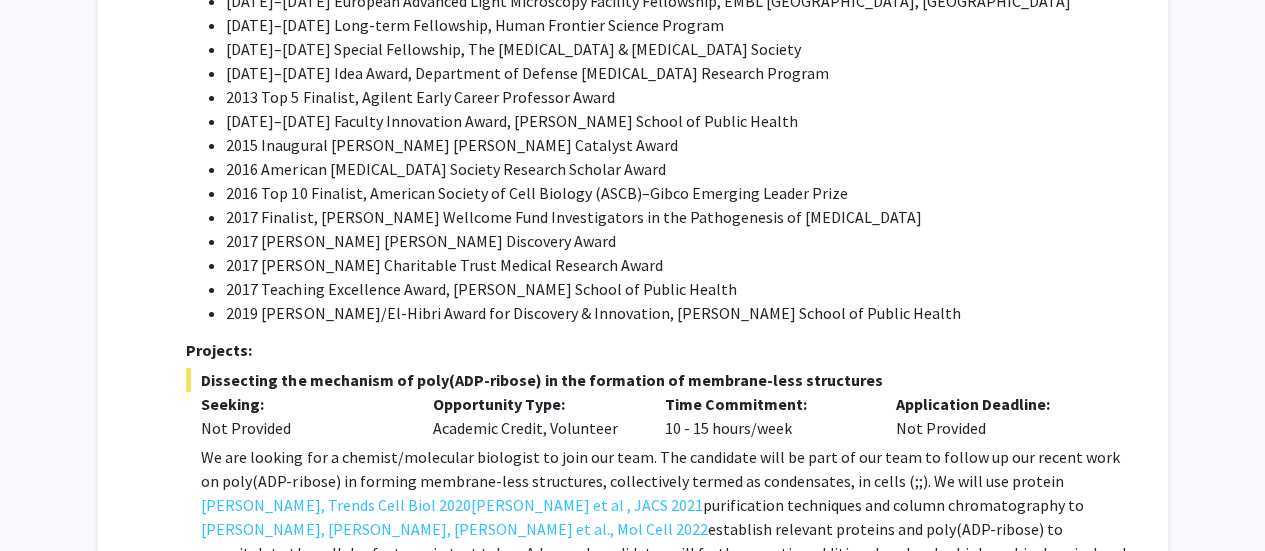 scroll, scrollTop: 3681, scrollLeft: 0, axis: vertical 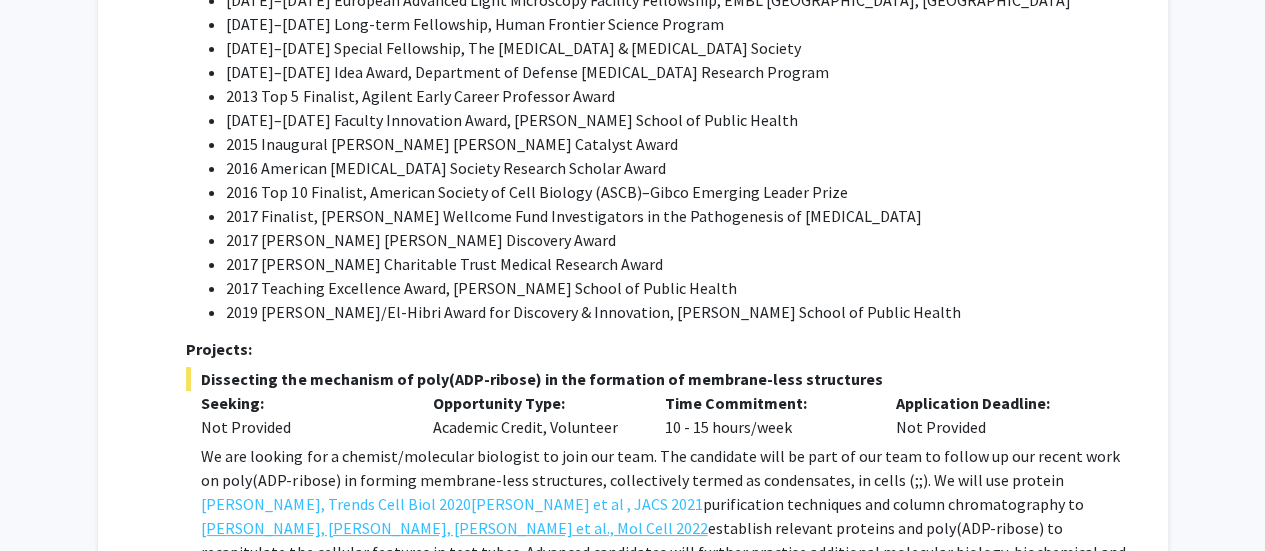click on "Rhine, Dasovich, Yoniles et al., Mol Cell 2022" at bounding box center [454, 528] 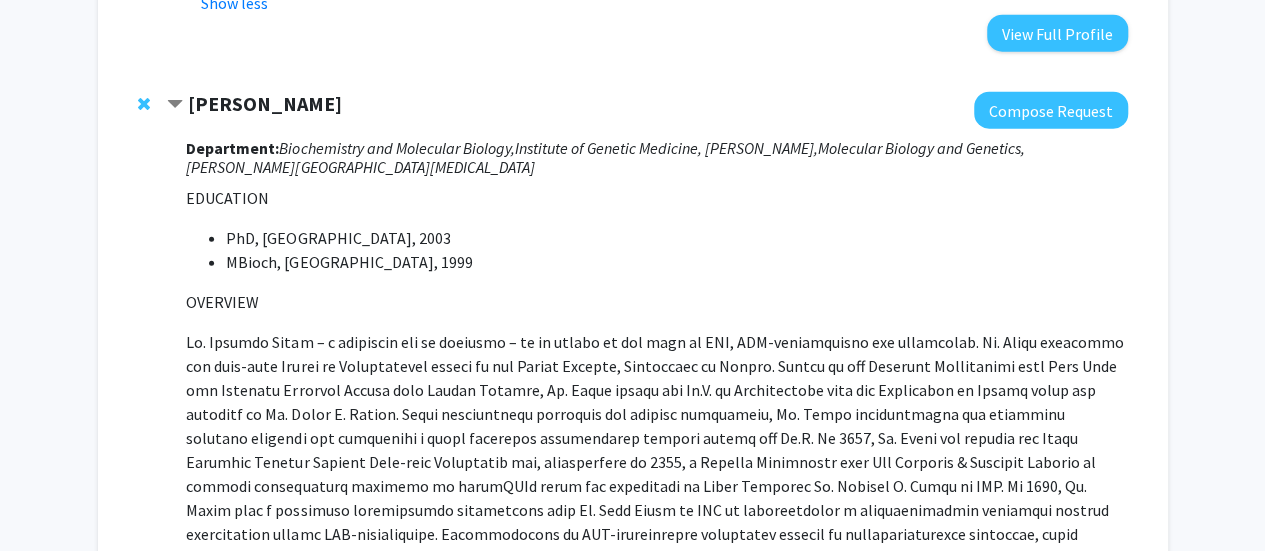 scroll, scrollTop: 2668, scrollLeft: 0, axis: vertical 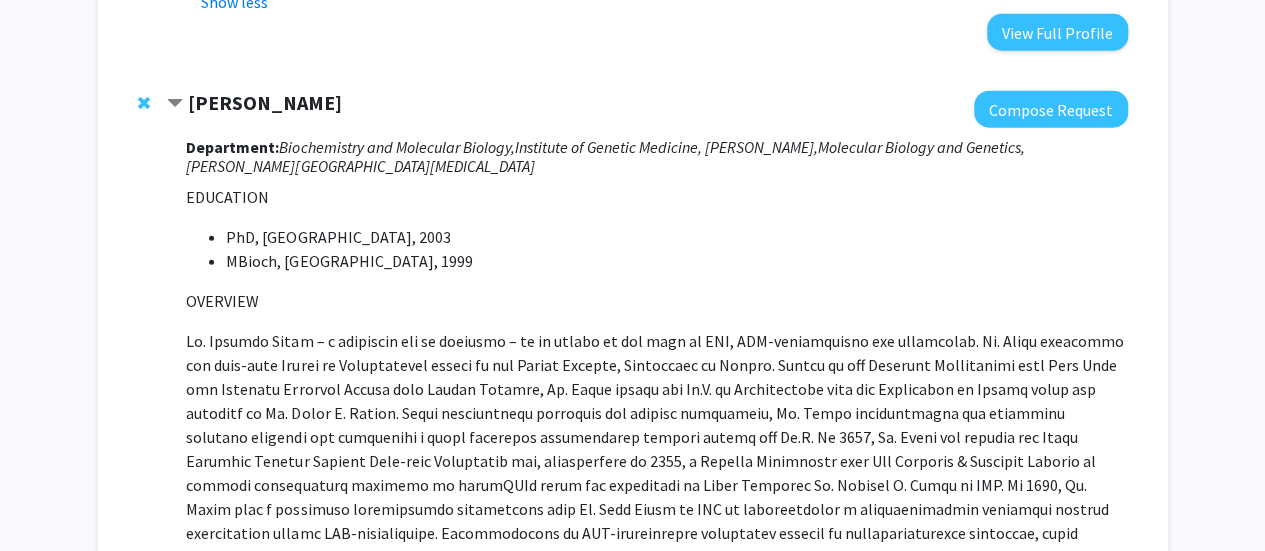 drag, startPoint x: 188, startPoint y: 74, endPoint x: 368, endPoint y: 93, distance: 181 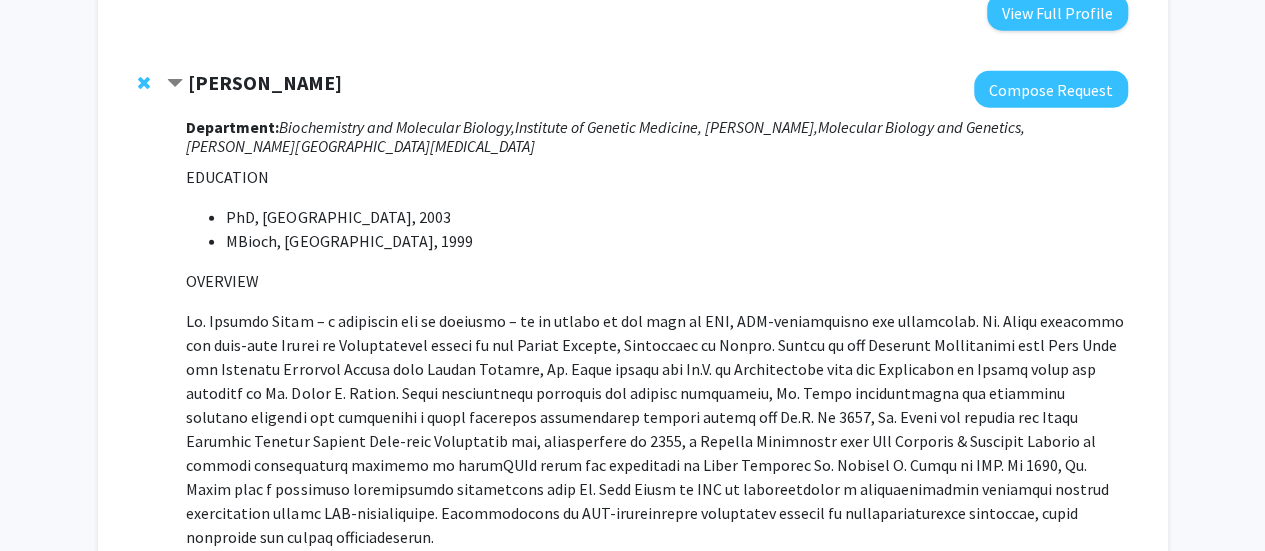 scroll, scrollTop: 2673, scrollLeft: 0, axis: vertical 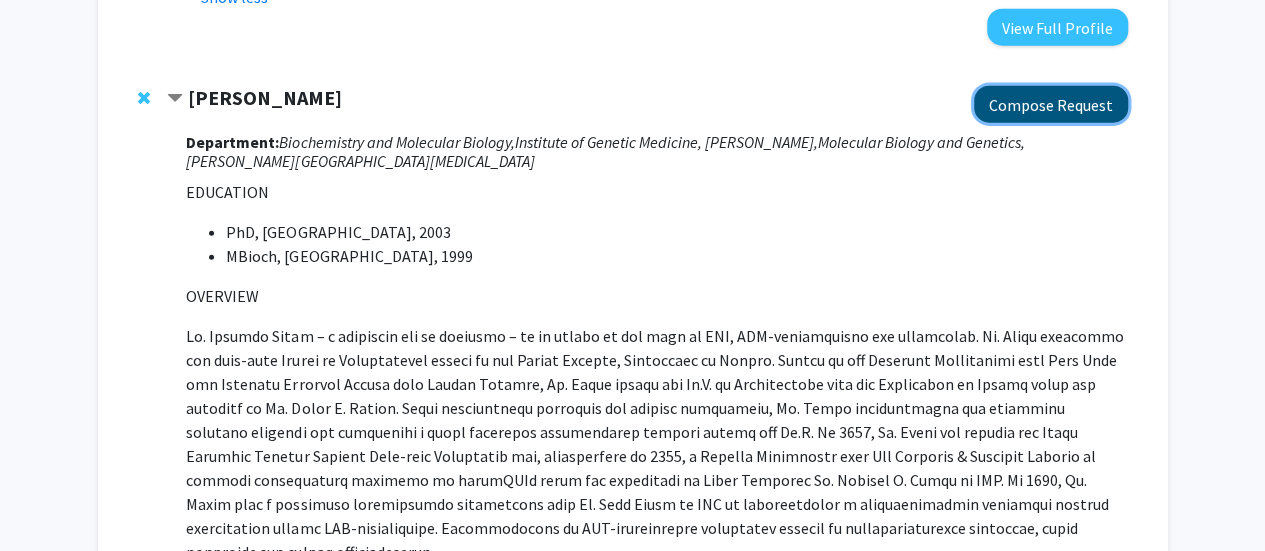 click on "Compose Request" 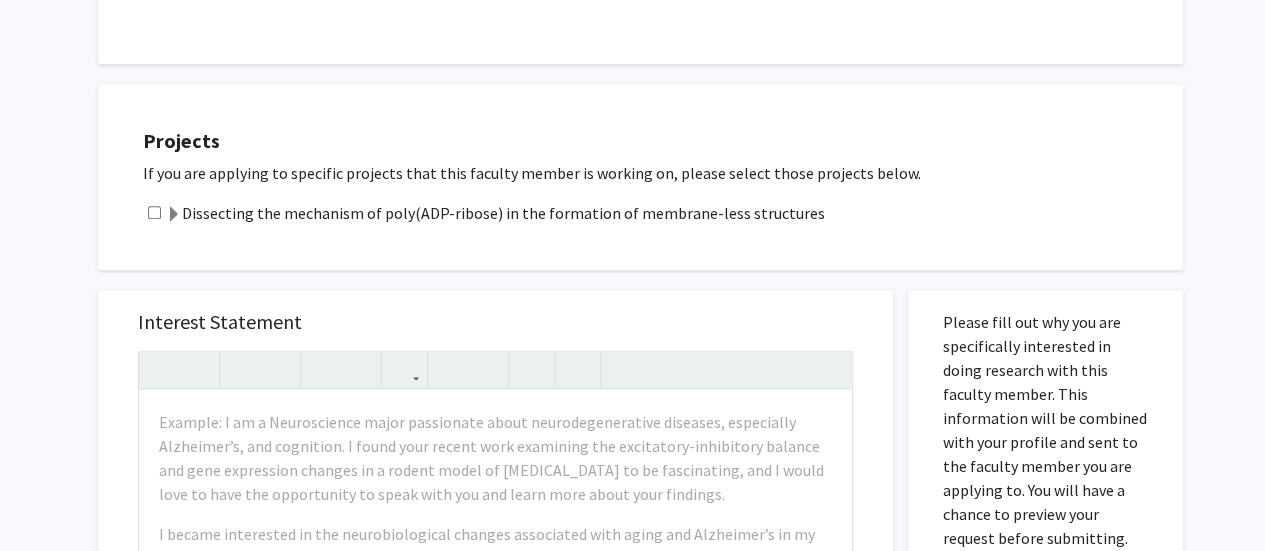 scroll, scrollTop: 1150, scrollLeft: 0, axis: vertical 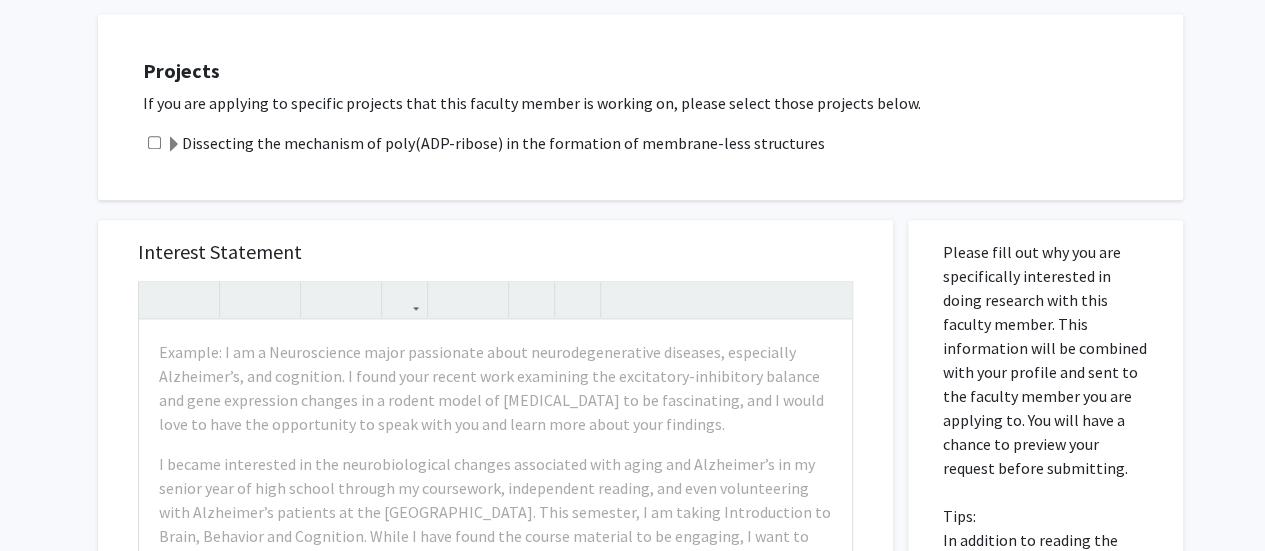 click on "Dissecting the mechanism of poly(ADP-ribose) in the formation of membrane-less structures" 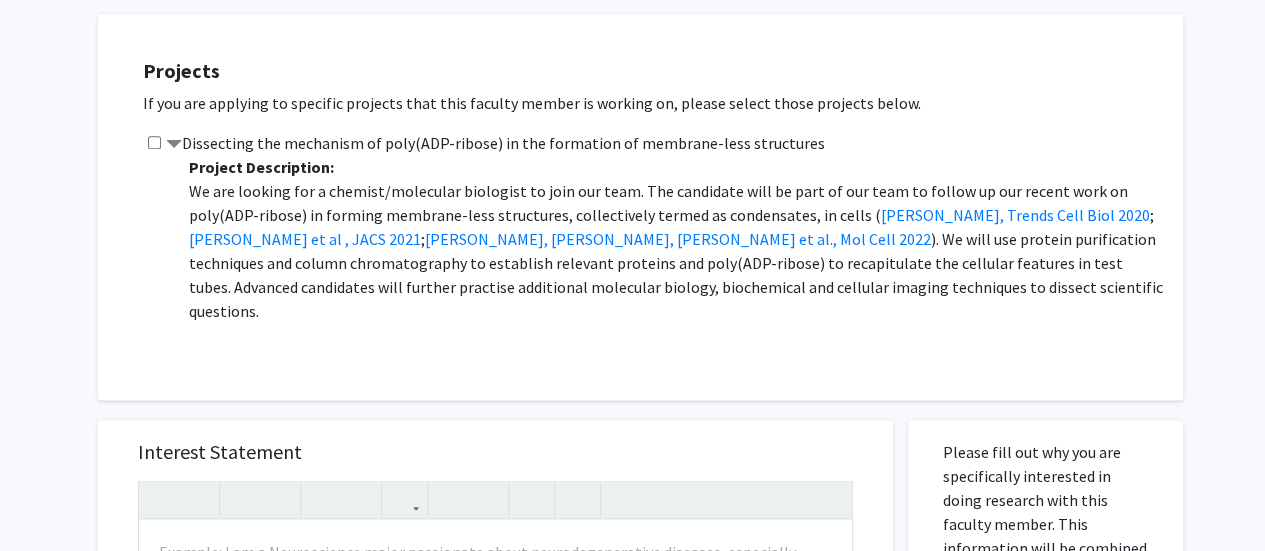 click 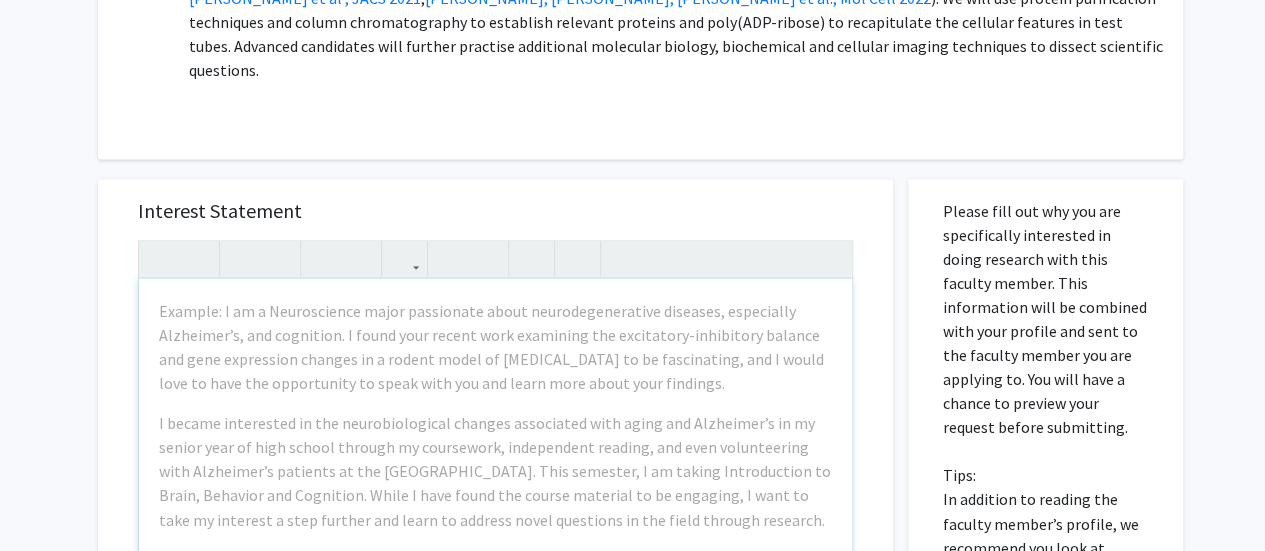 scroll, scrollTop: 1416, scrollLeft: 0, axis: vertical 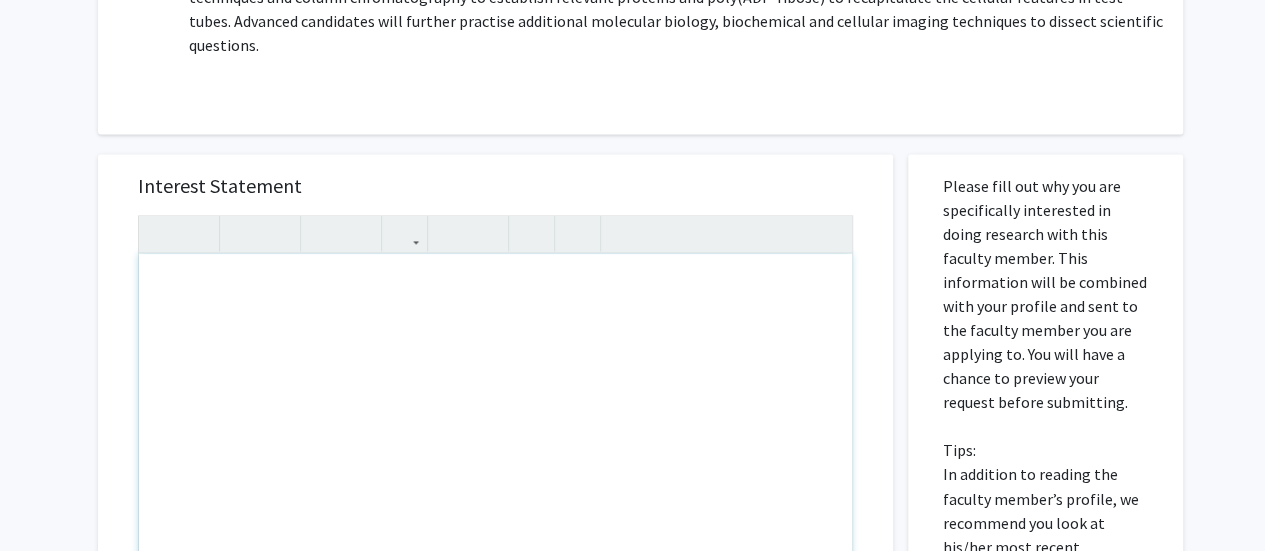 paste 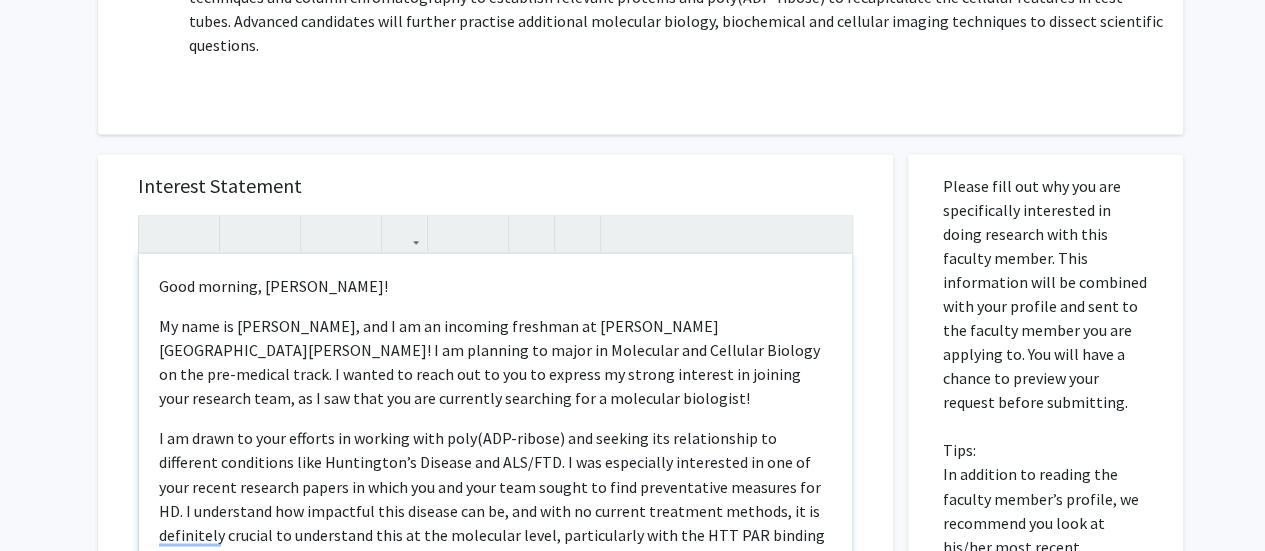 scroll, scrollTop: 72, scrollLeft: 0, axis: vertical 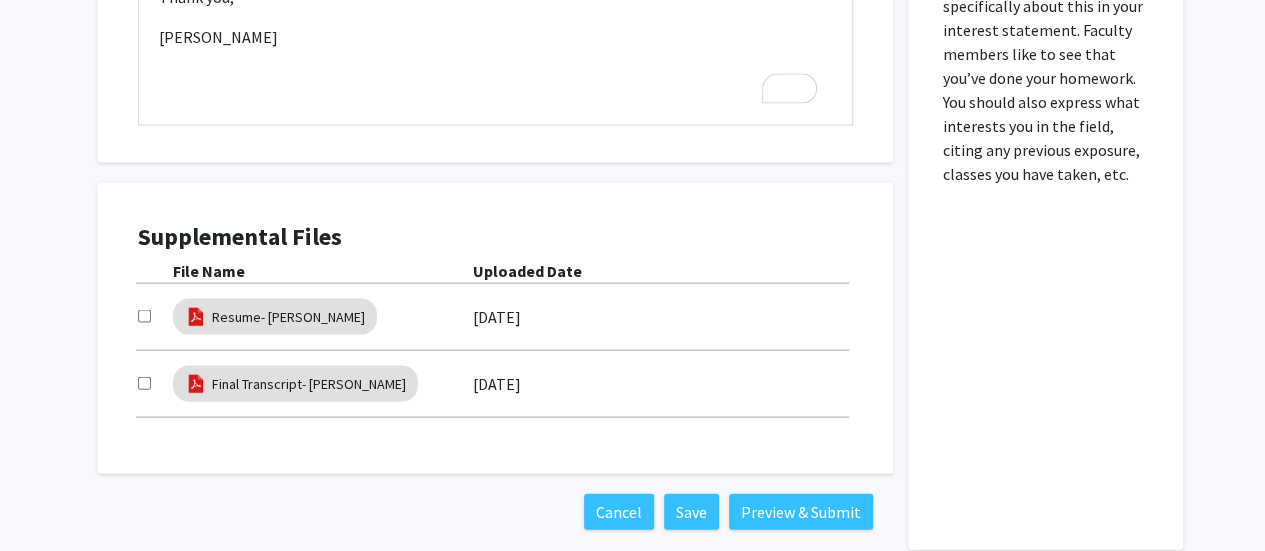 click at bounding box center [144, 316] 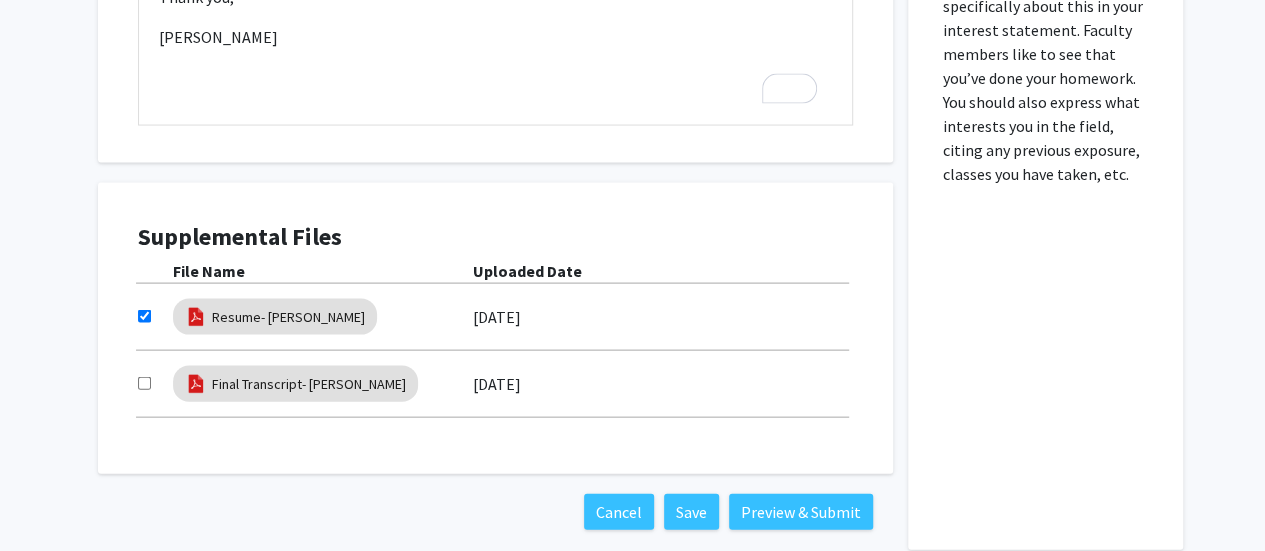 click at bounding box center [144, 383] 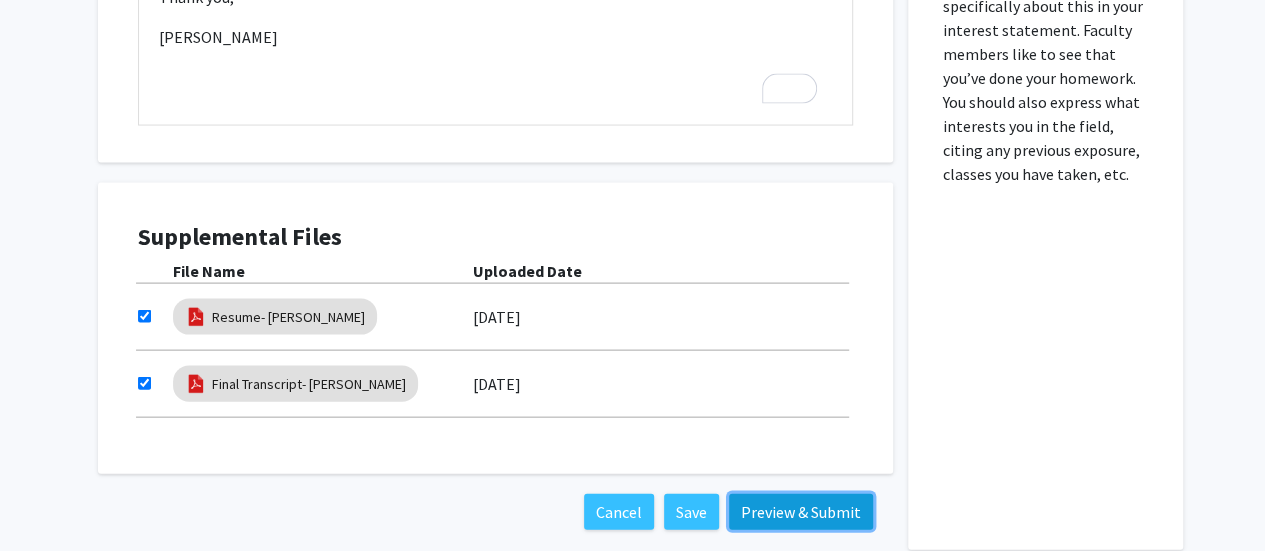 click on "Preview & Submit" at bounding box center (801, 512) 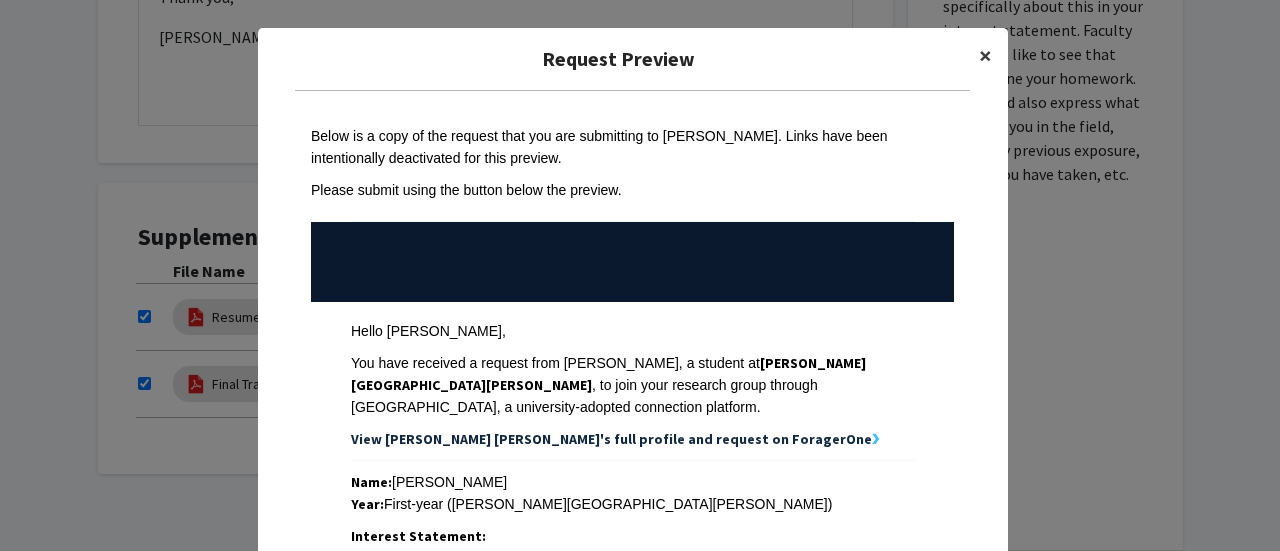 click on "×" at bounding box center (985, 55) 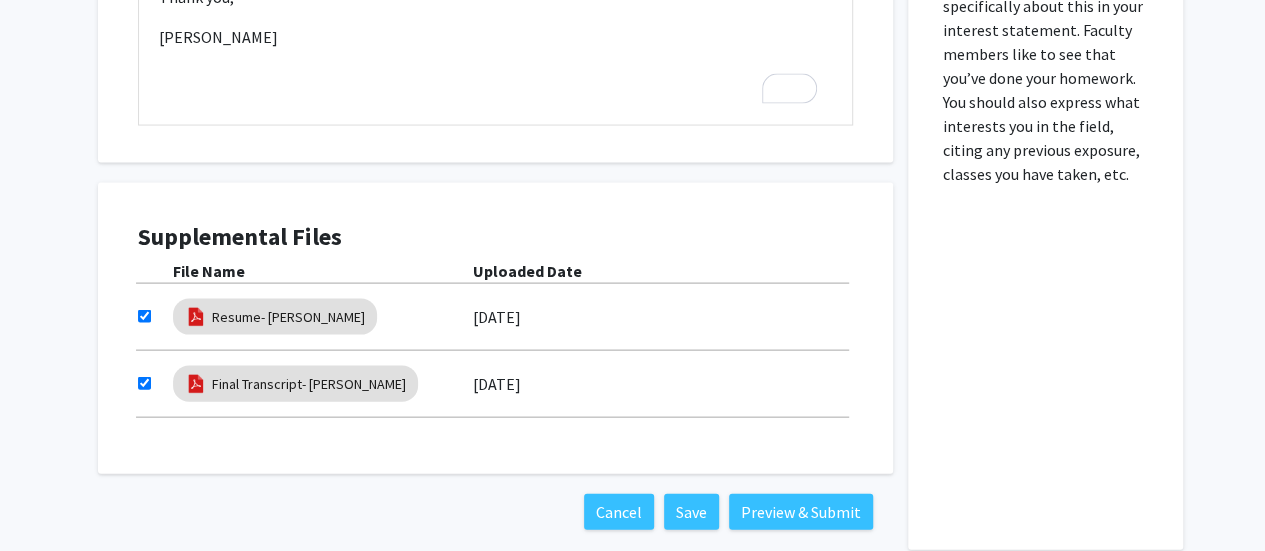 click at bounding box center (144, 316) 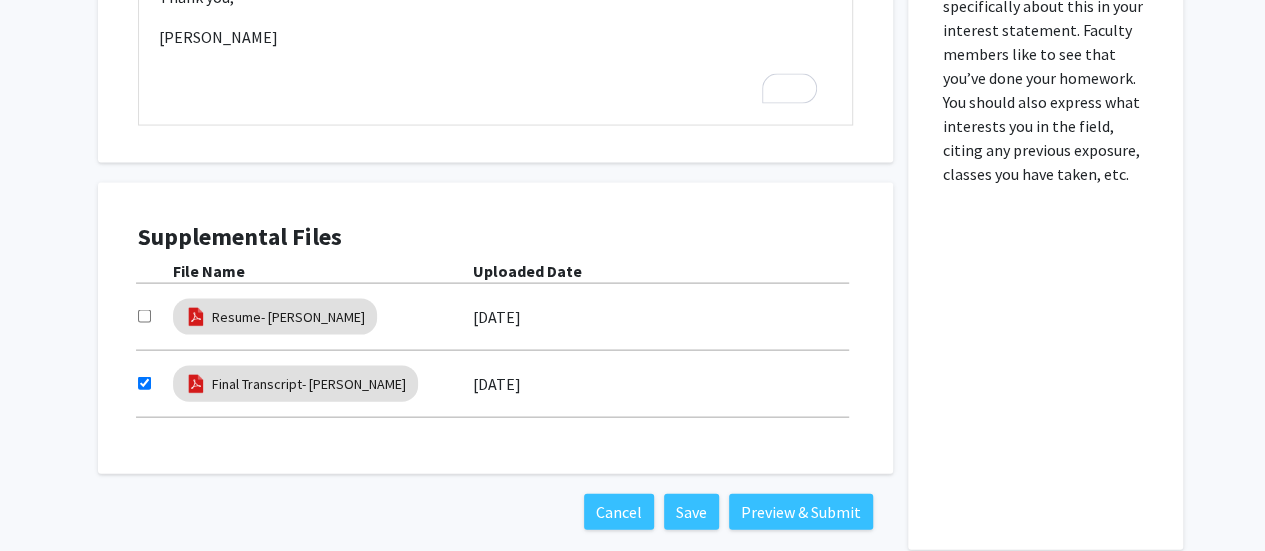 click at bounding box center [144, 383] 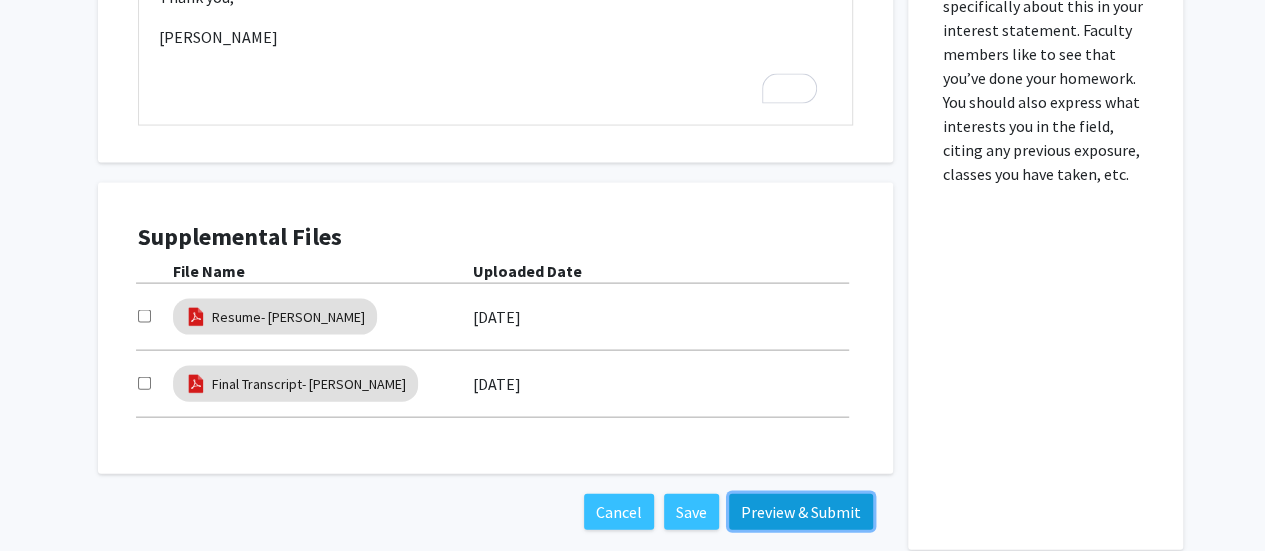 click on "Preview & Submit" at bounding box center [801, 512] 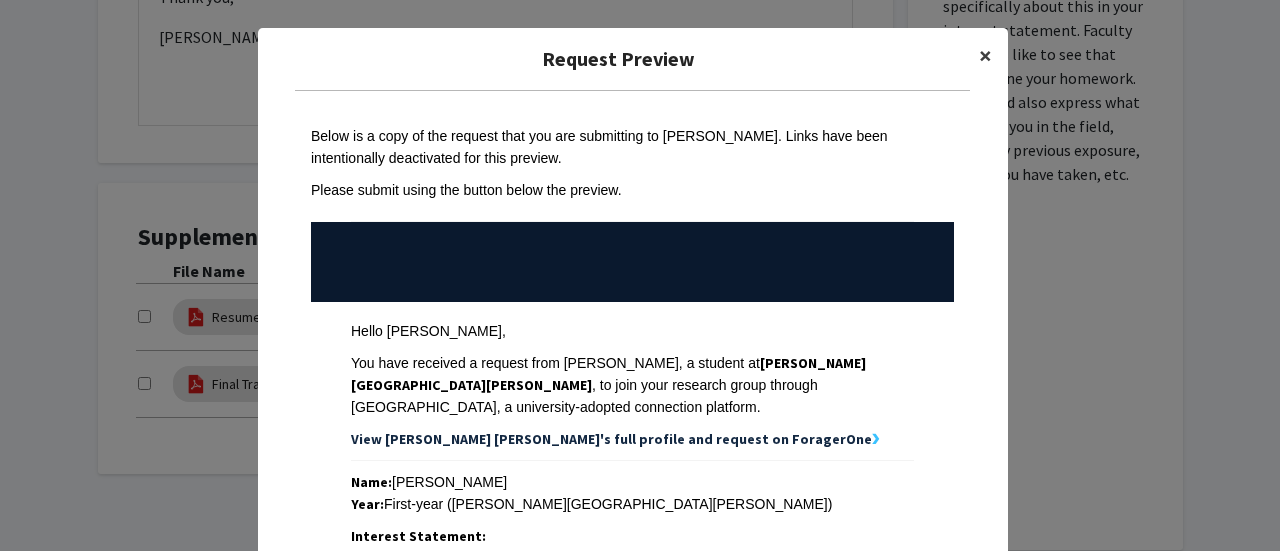 click on "×" at bounding box center [985, 56] 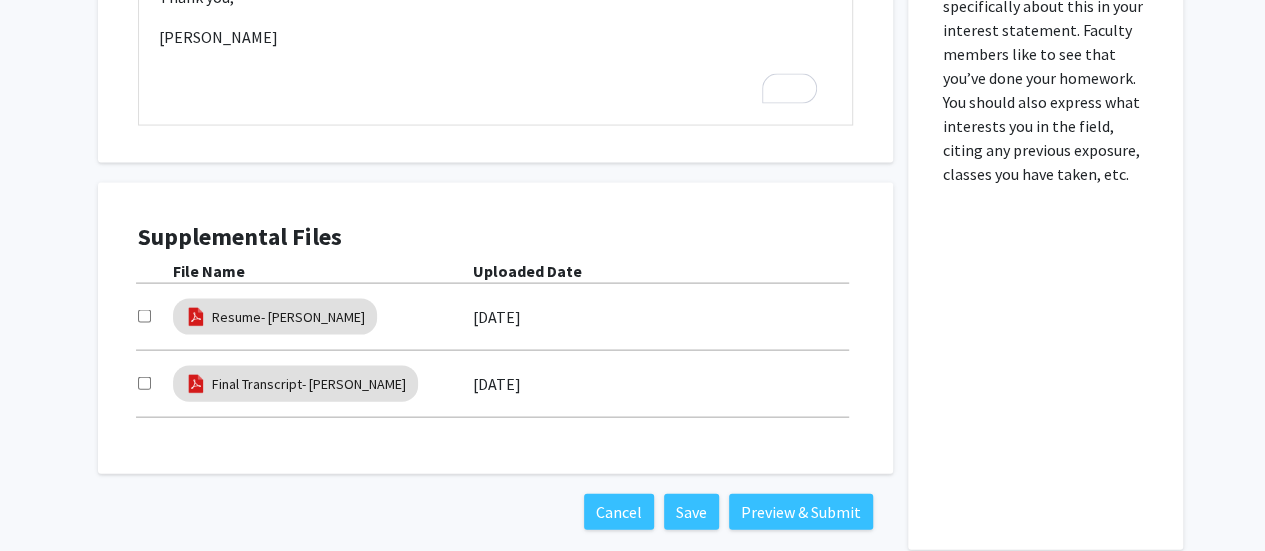 drag, startPoint x: 140, startPoint y: 286, endPoint x: 145, endPoint y: 361, distance: 75.16648 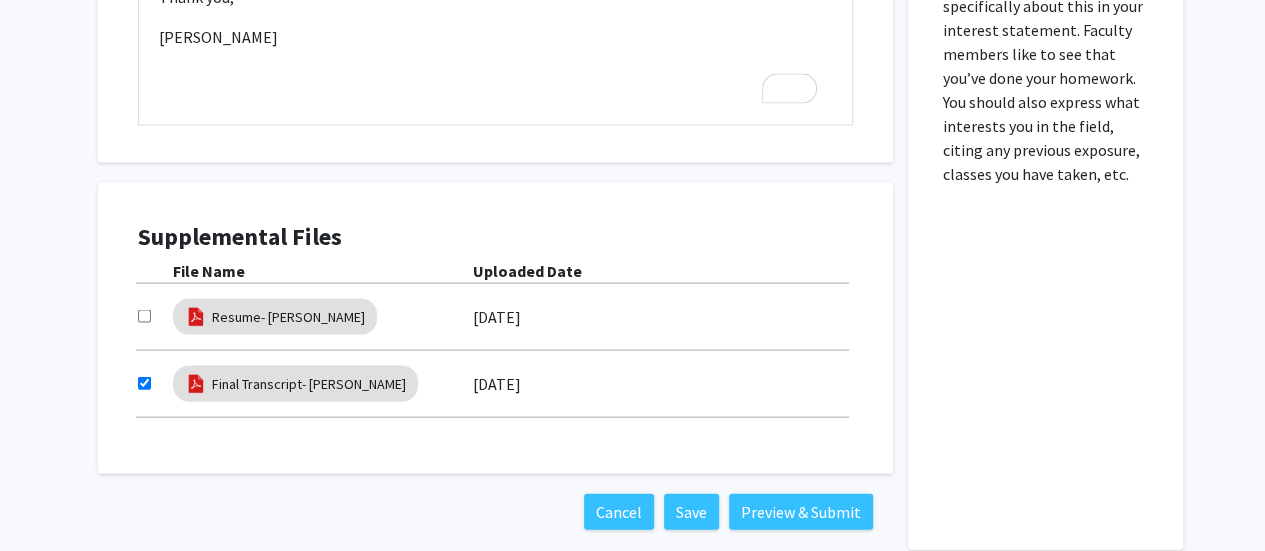 click at bounding box center [144, 316] 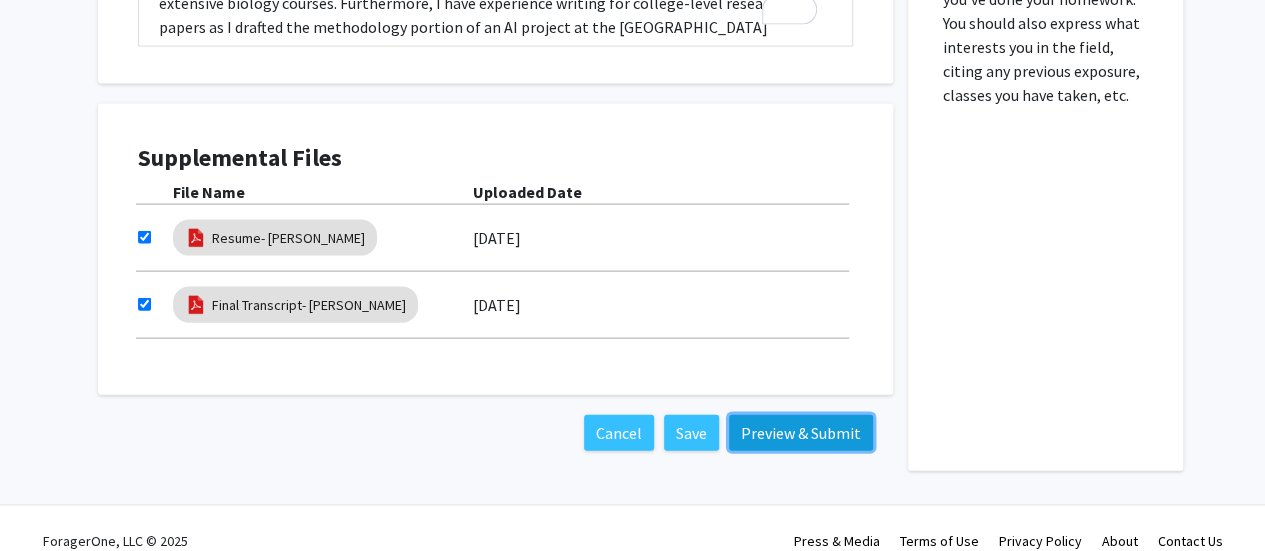 click on "Preview & Submit" at bounding box center (801, 433) 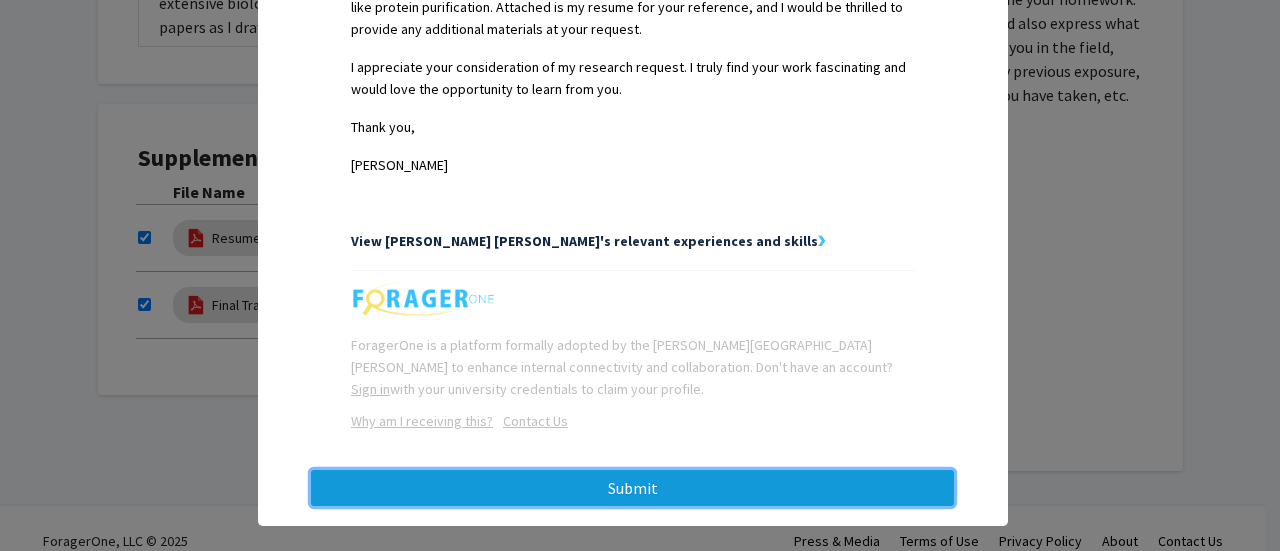 click on "Submit" at bounding box center (632, 488) 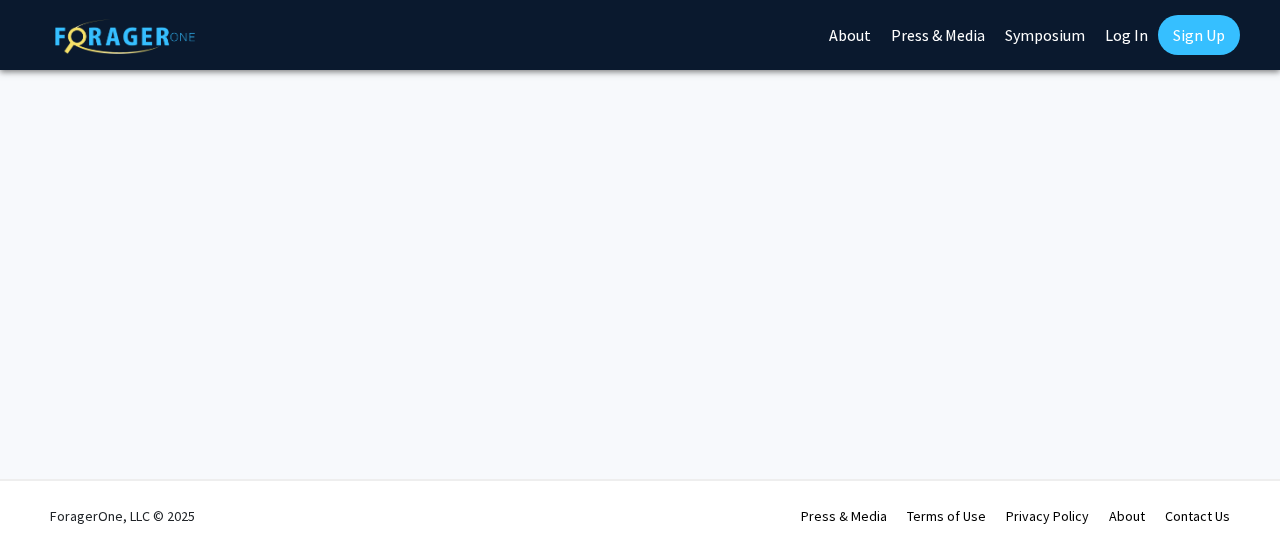 scroll, scrollTop: 0, scrollLeft: 0, axis: both 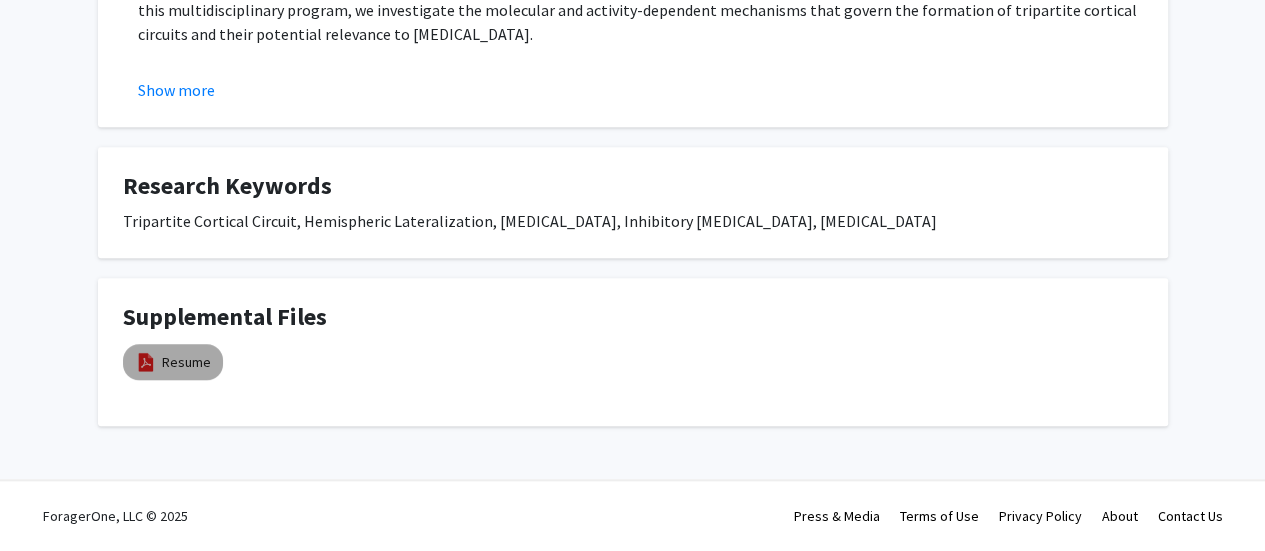 click on "Resume" at bounding box center [173, 362] 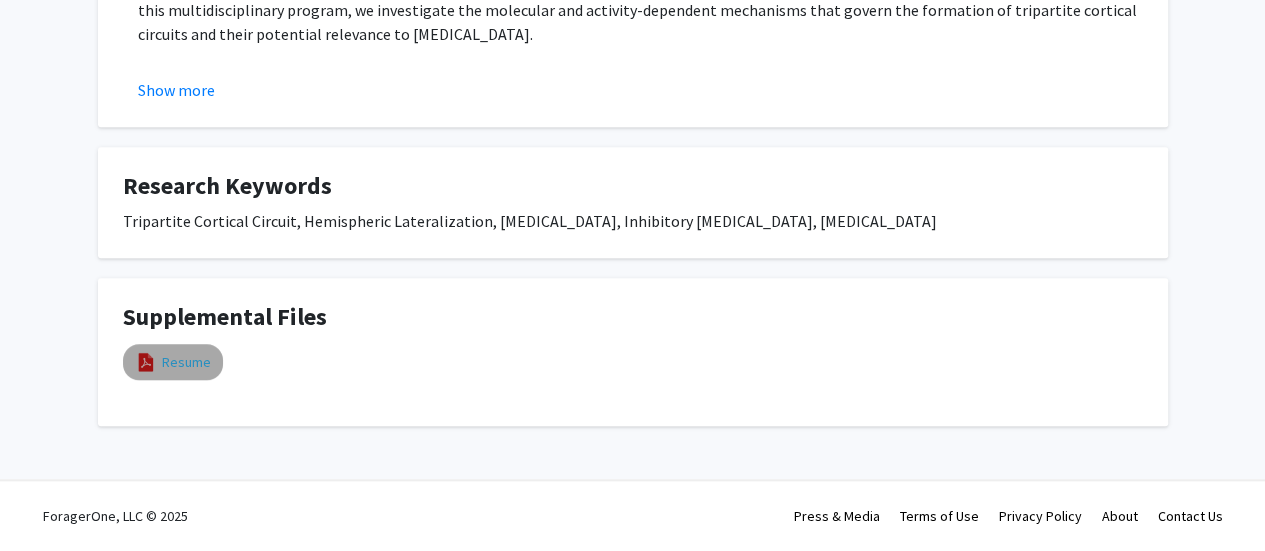 click on "Resume" at bounding box center [186, 362] 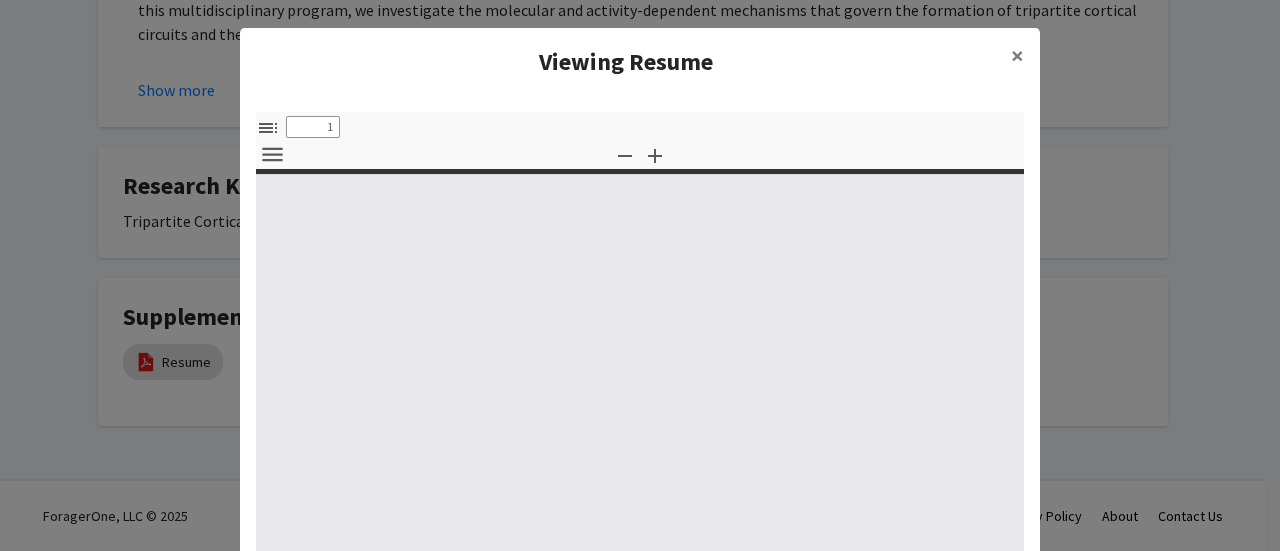 select on "custom" 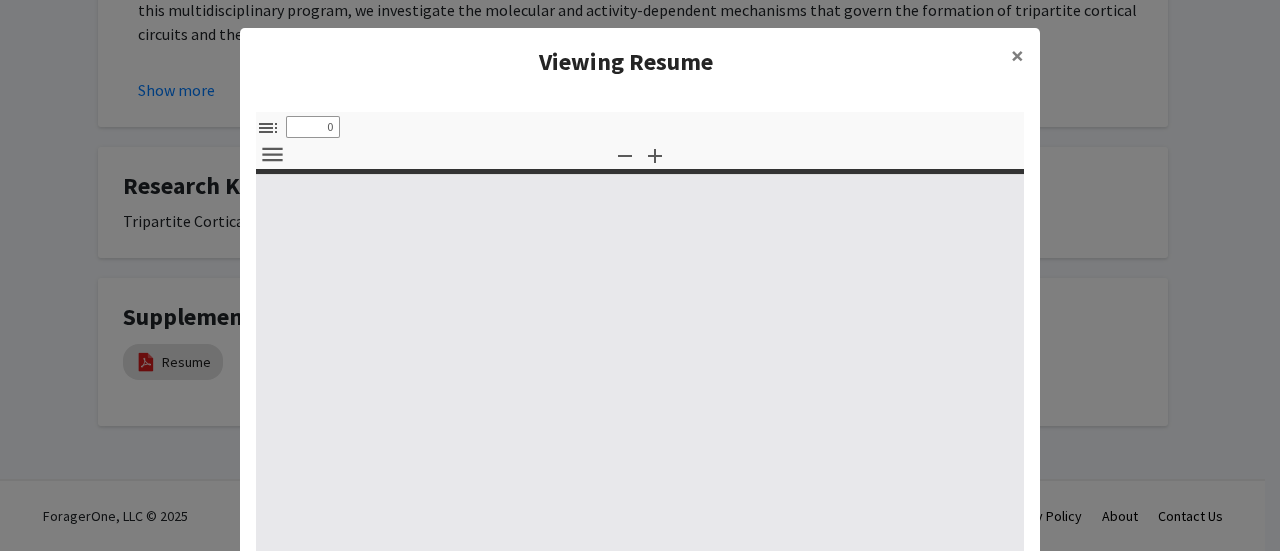 select on "custom" 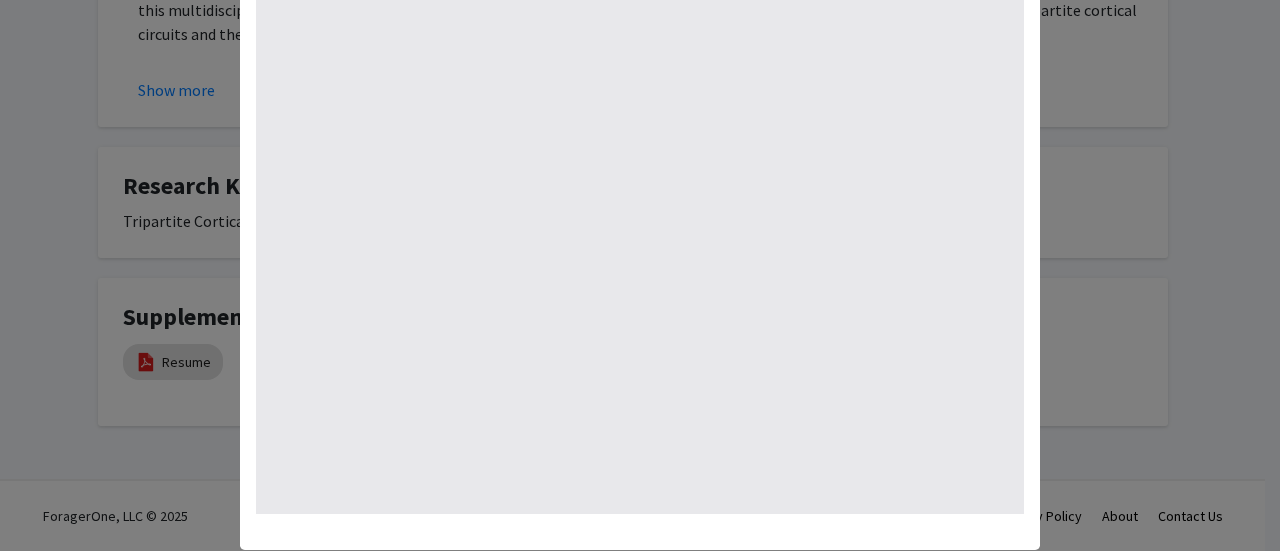 scroll, scrollTop: 244, scrollLeft: 0, axis: vertical 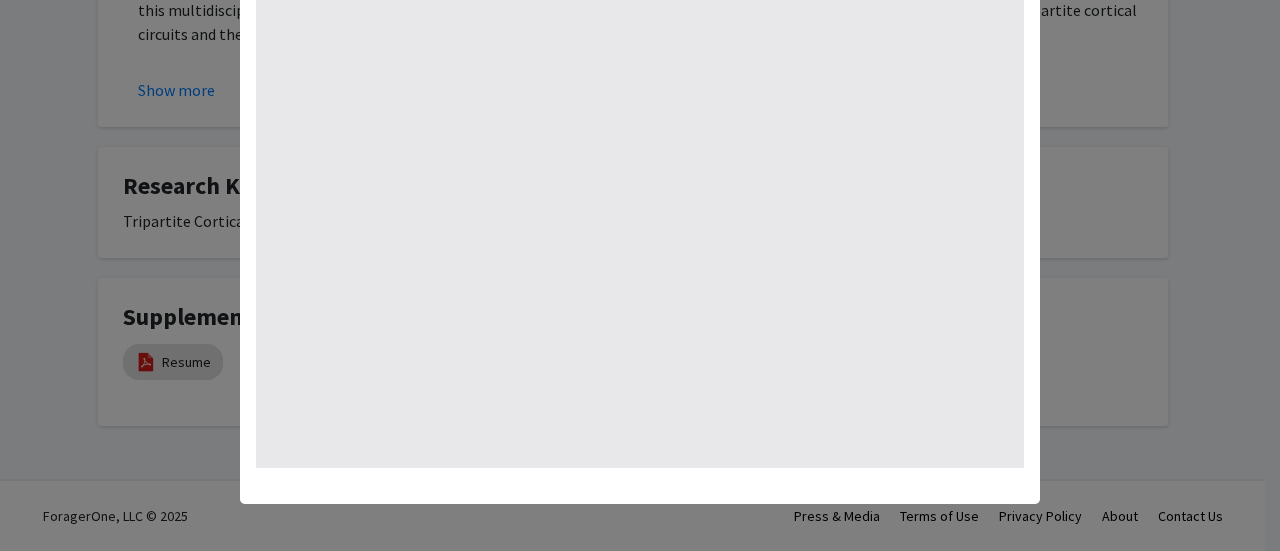 type on "1" 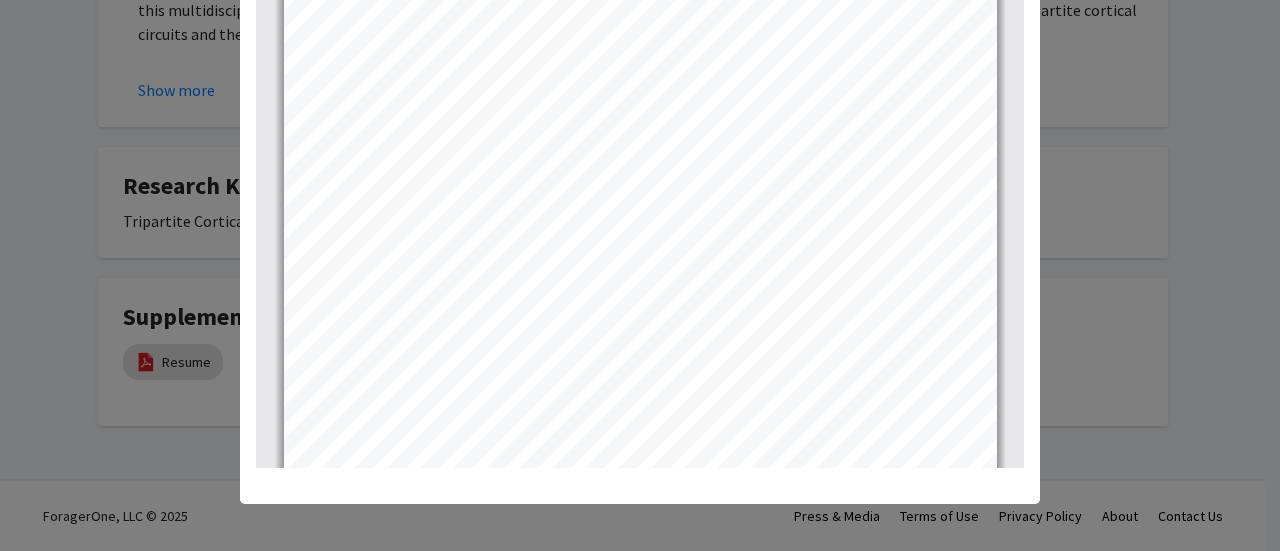 scroll, scrollTop: 0, scrollLeft: 0, axis: both 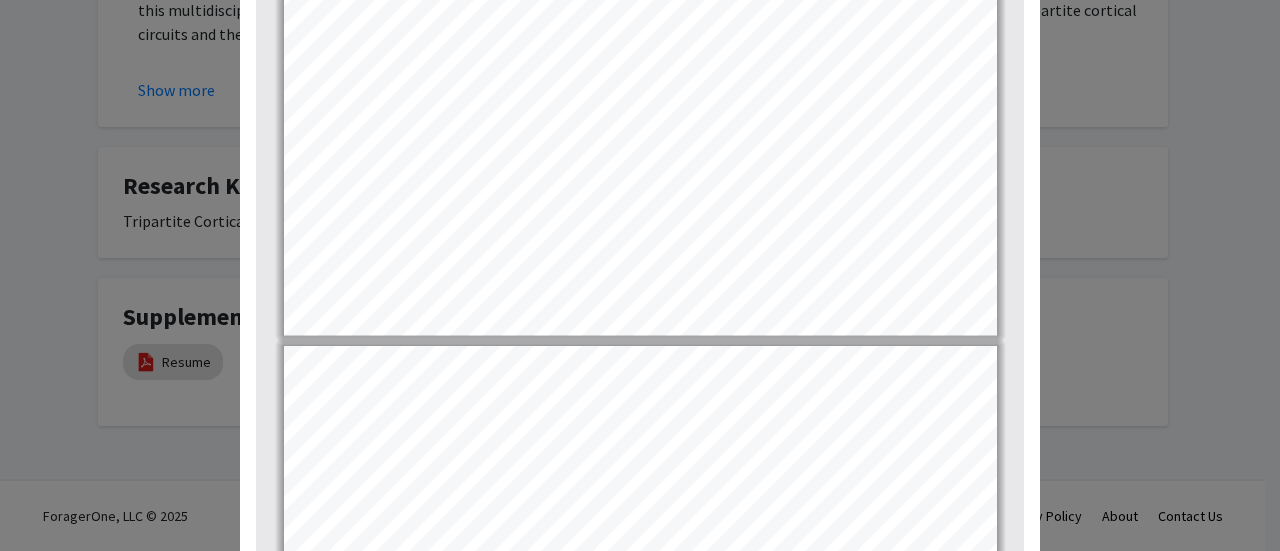 type on "2" 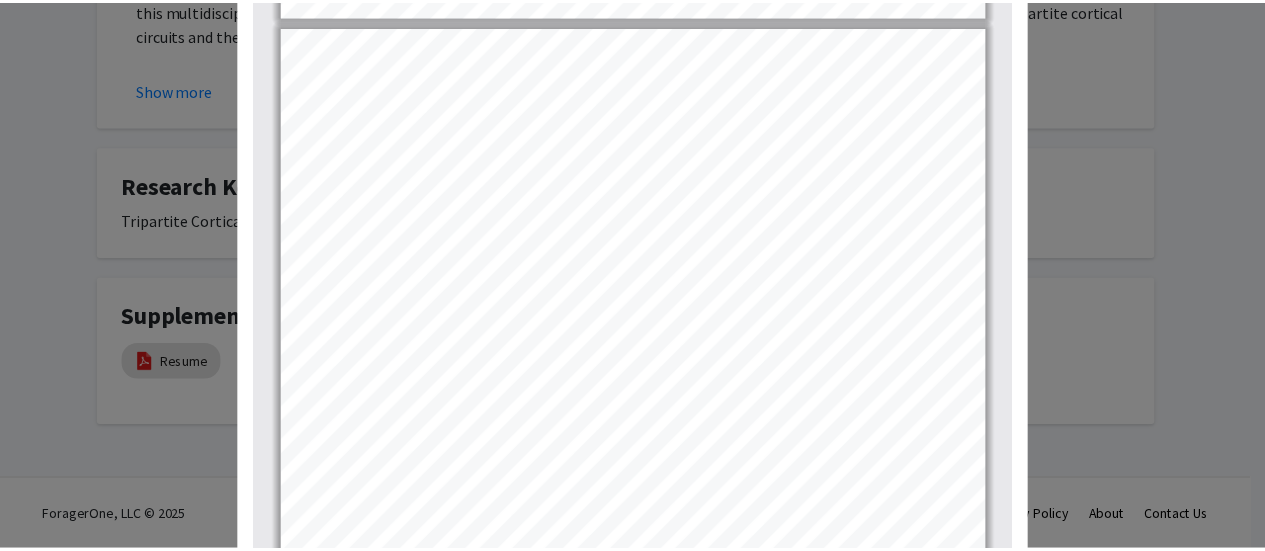 scroll, scrollTop: 925, scrollLeft: 0, axis: vertical 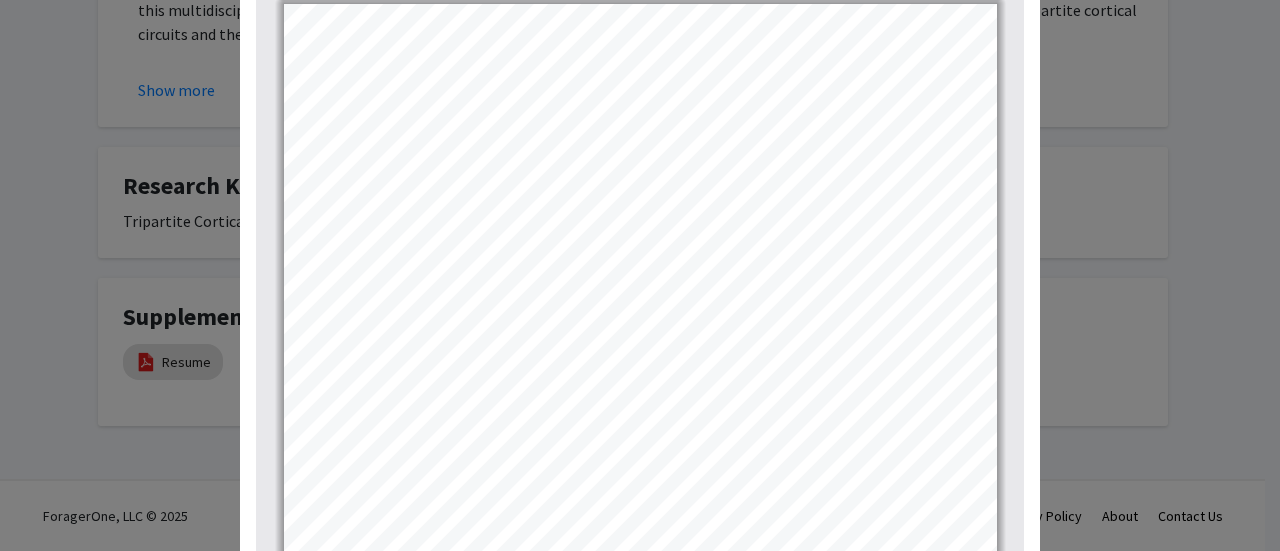 click on "Viewing Resume × Thumbnails Document Outline Attachments Layers Current Outline Item Toggle Sidebar Find Go to First Page Previous 2 of 6 Next Go to Last Page Zoom Out Zoom In Automatic Zoom Actual Size Page Fit Page Width 50% 100% 125% 150% 200% 300% 400% NaN% Hand Tool Text Selection Tool Presentation Mode Open Print Download Text Draw Tools Color #000000 Size Color #000000 Thickness Opacity Presentation Mode Open Print Download Go to First Page Previous Next Go to Last Page Rotate Clockwise Rotate Counterclockwise Text Selection Tool Hand Tool Page Scrolling Vertical Scrolling Horizontal Scrolling Wrapped Scrolling No Spreads Odd Spreads Even Spreads Document Properties… Multiple search terms. Each line is a search term. Previous Next Highlight All Match Case Current page only Pages (e.g. 6-10 or 2,4) Whole Words multiple search terms separated by word boundaries Ignore accents and diacritics Fuzzy search More Information Less Information Close Enter the password to open this PDF file. Cancel OK - - - -" 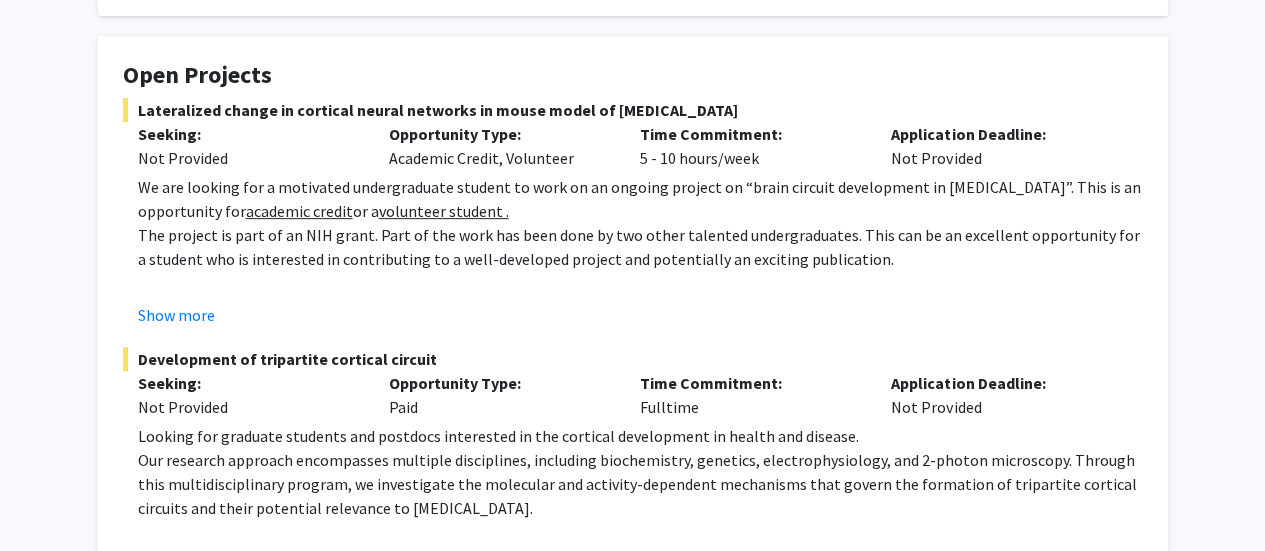 scroll, scrollTop: 326, scrollLeft: 0, axis: vertical 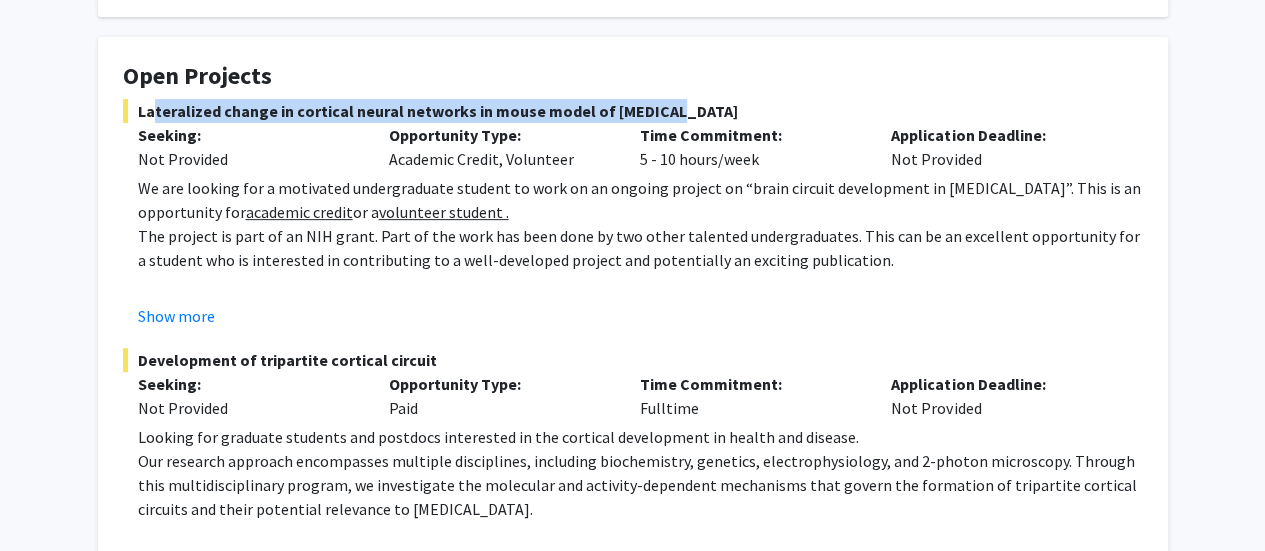 drag, startPoint x: 140, startPoint y: 113, endPoint x: 639, endPoint y: 106, distance: 499.0491 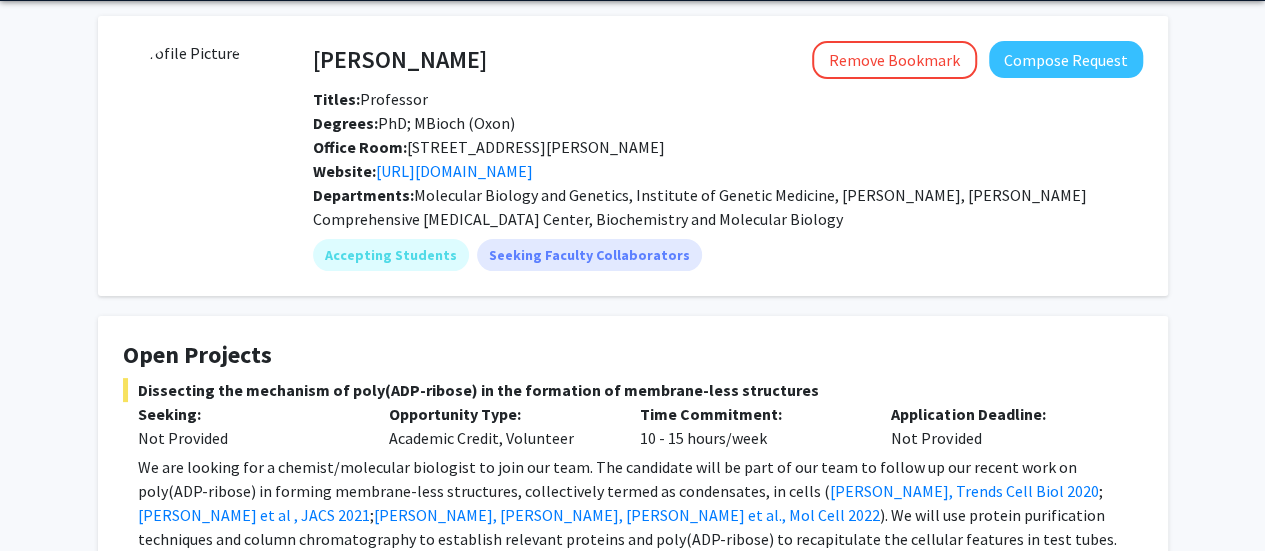 scroll, scrollTop: 233, scrollLeft: 0, axis: vertical 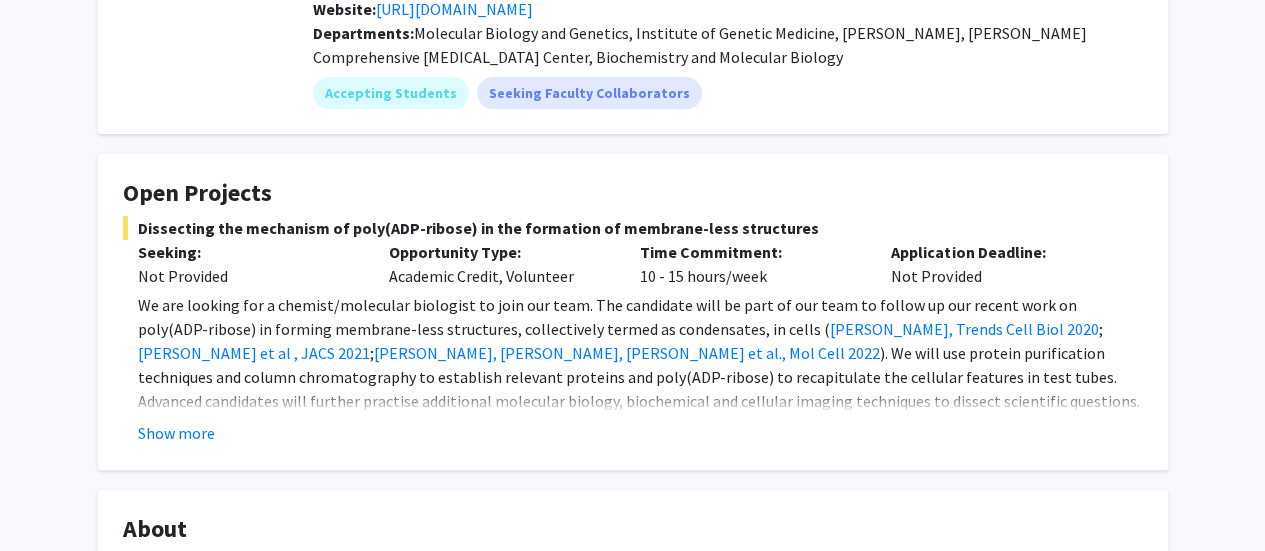 click on "Show more" 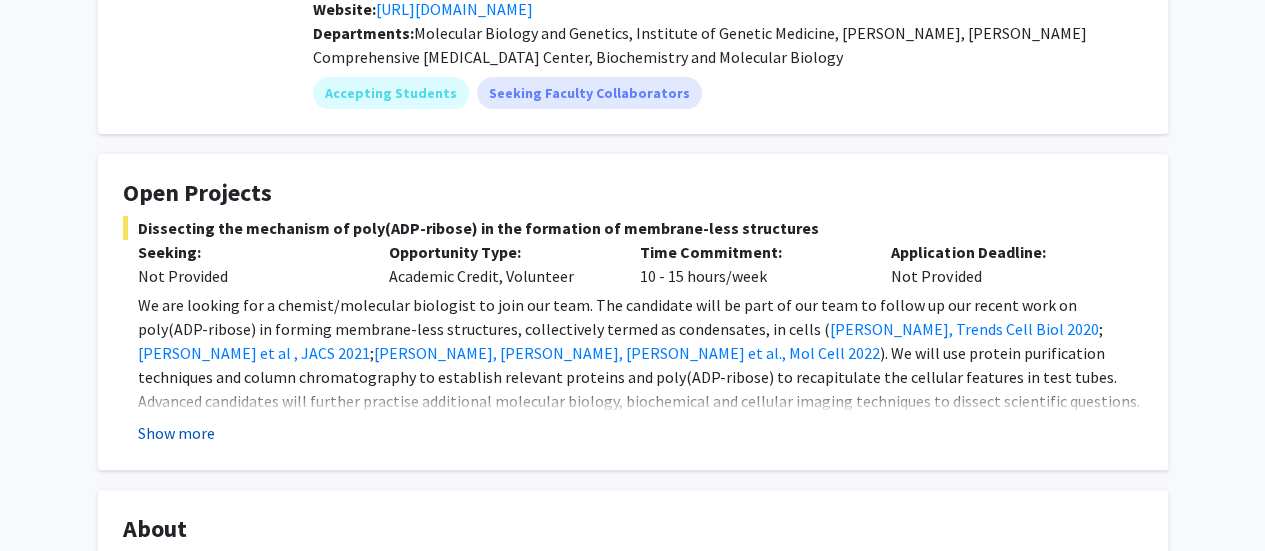 click on "Show more" 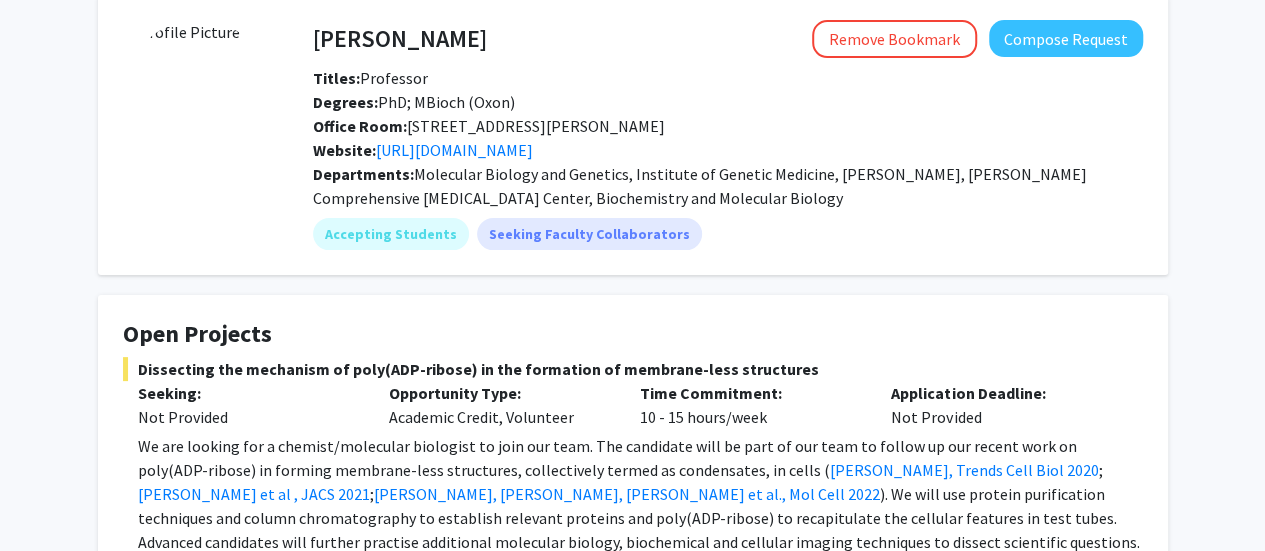 scroll, scrollTop: 82, scrollLeft: 0, axis: vertical 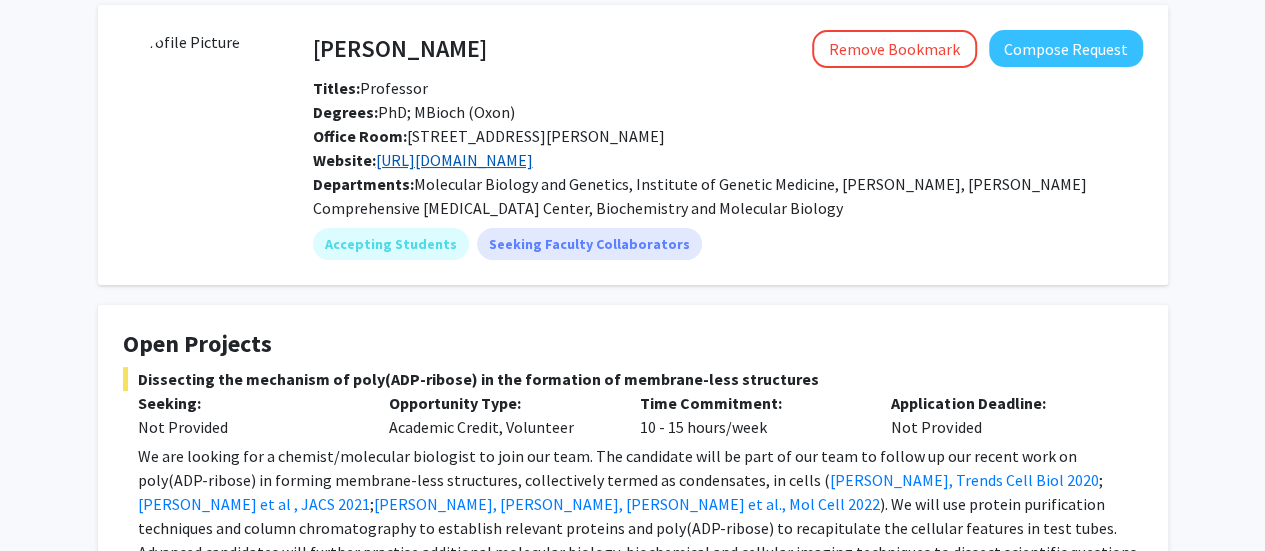 click on "http://leunglab.org/index.html" 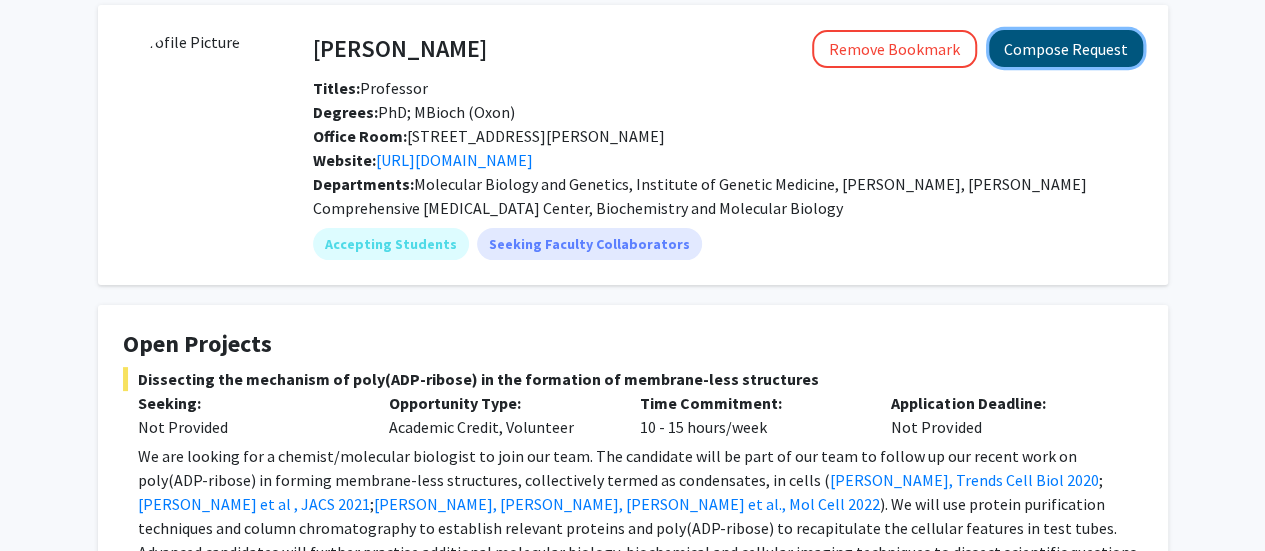 click on "Compose Request" 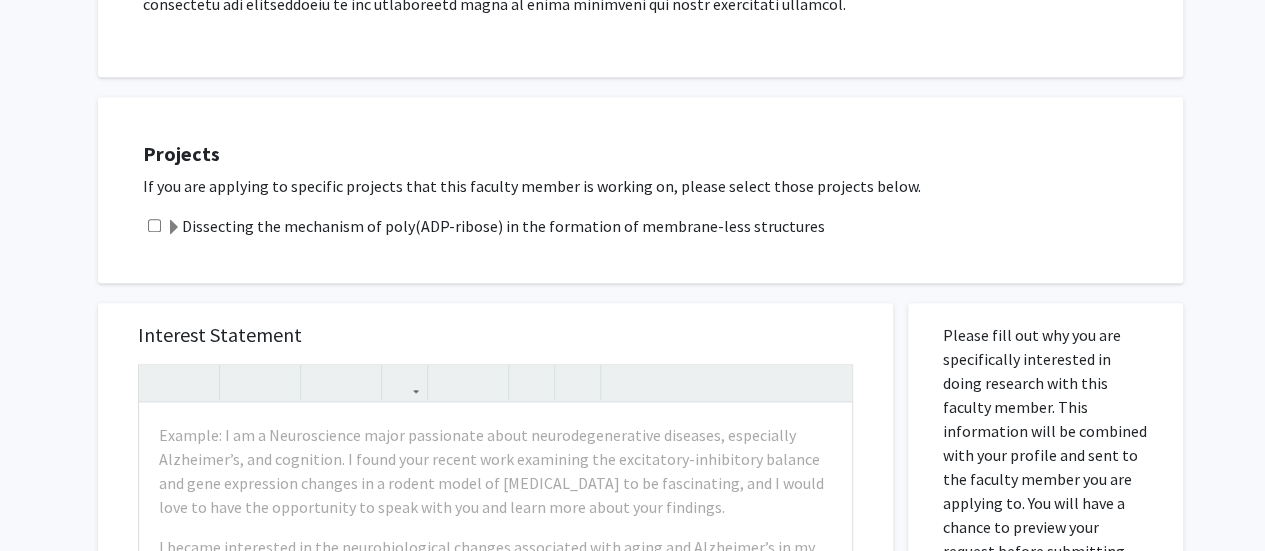scroll, scrollTop: 1068, scrollLeft: 0, axis: vertical 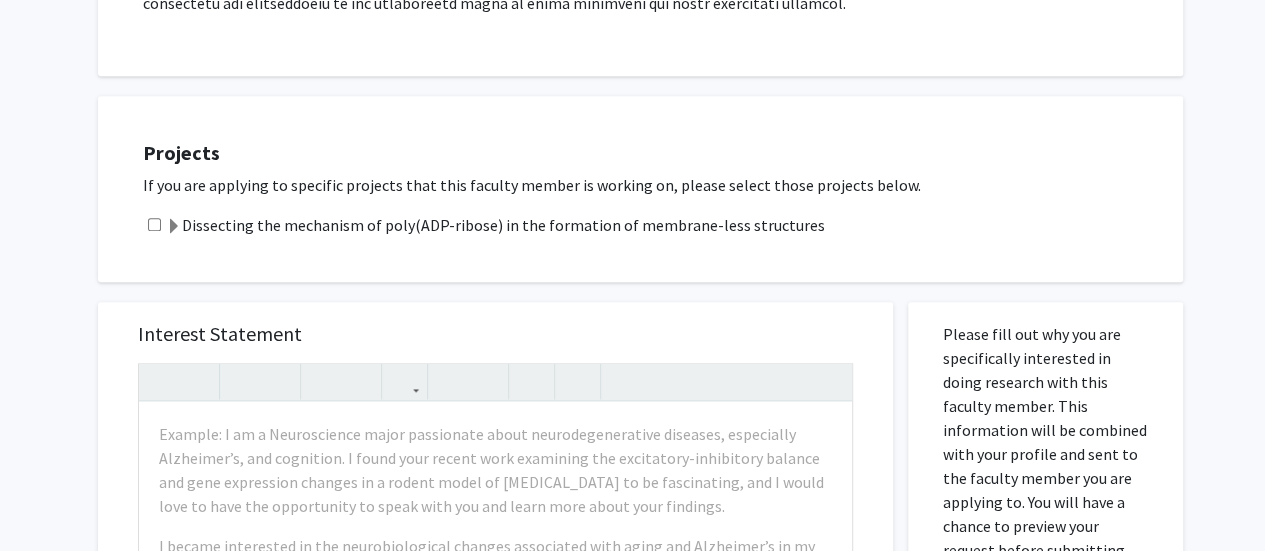 click on "Dissecting the mechanism of poly(ADP-ribose) in the formation of membrane-less structures" 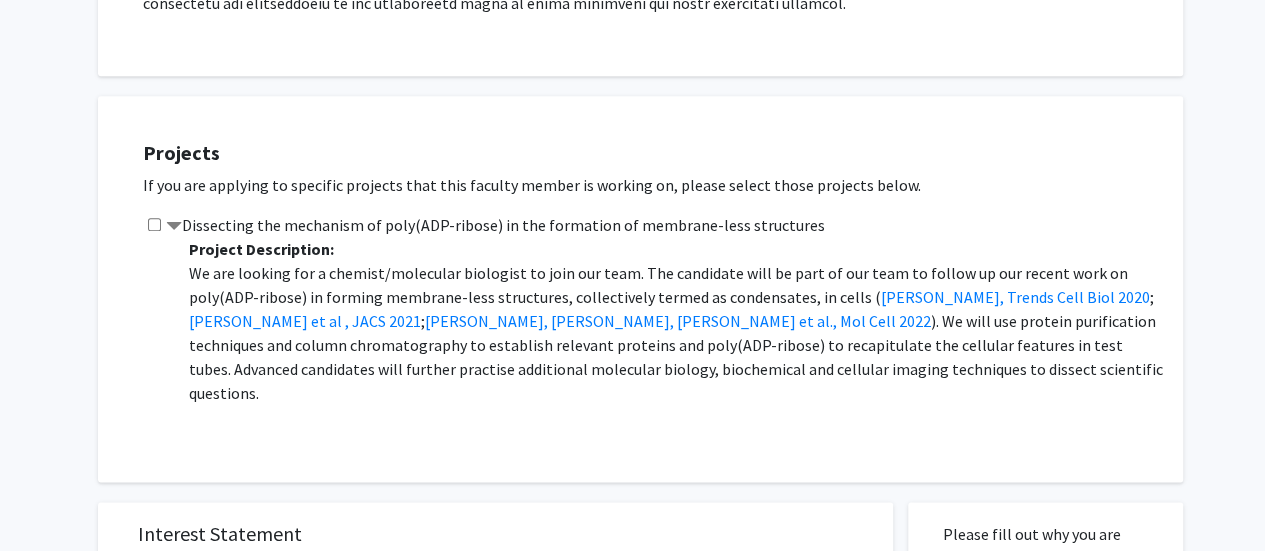 click on "Dissecting the mechanism of poly(ADP-ribose) in the formation of membrane-less structures  Project Description: We are looking for a chemist/molecular biologist to join our team. The candidate will be part of our team to follow up our recent work on poly(ADP-ribose) in forming membrane-less structures, collectively termed as condensates, in cells ( Leung, Trends Cell Biol 2020 ;  Dasovich et al , JACS 2021 ;  Rhine, Dasovich, Yoniles et al., Mol Cell 2022 ). We will use protein purification techniques and column chromatography to establish relevant proteins and poly(ADP-ribose) to recapitulate the cellular features in test tubes. Advanced candidates will further practise additional molecular biology, biochemical and cellular imaging techniques to dissect scientific questions.  Opportunity Type:   Academic Credit, Volunteer  Minimum Weekly Hours:   10 hrs  Last Updated:   Mar 12, 2022" 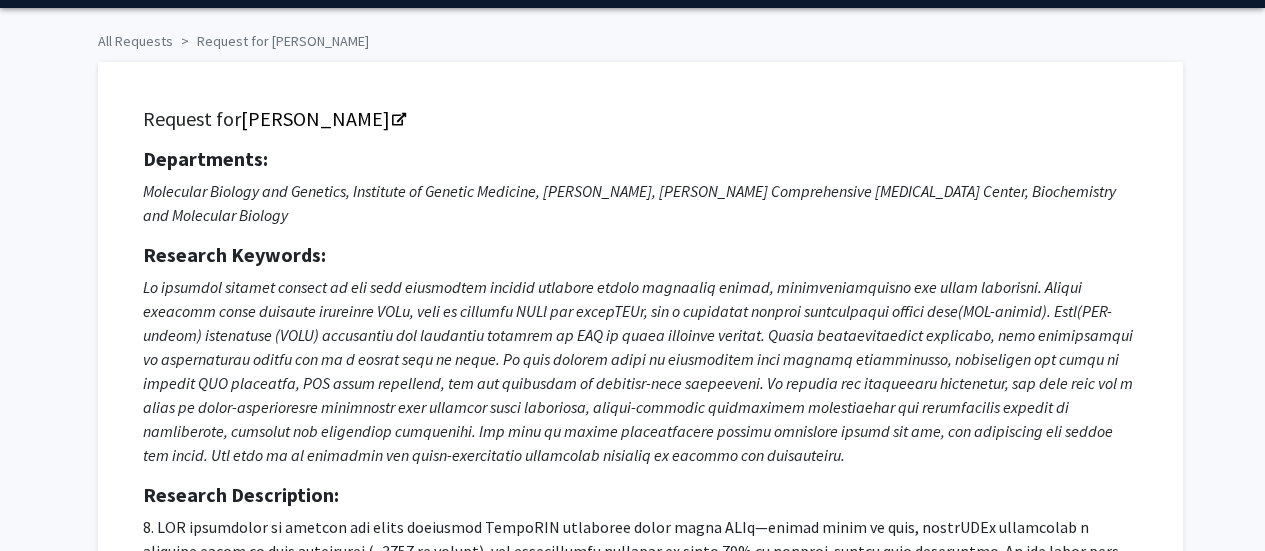 scroll, scrollTop: 0, scrollLeft: 0, axis: both 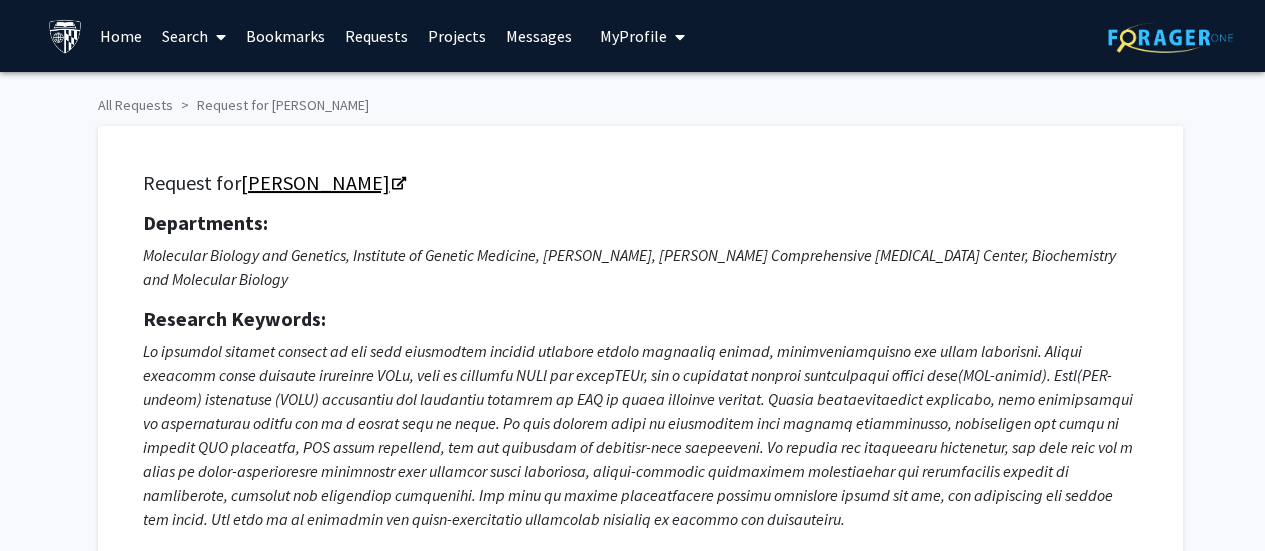 drag, startPoint x: 238, startPoint y: 167, endPoint x: 406, endPoint y: 186, distance: 169.07098 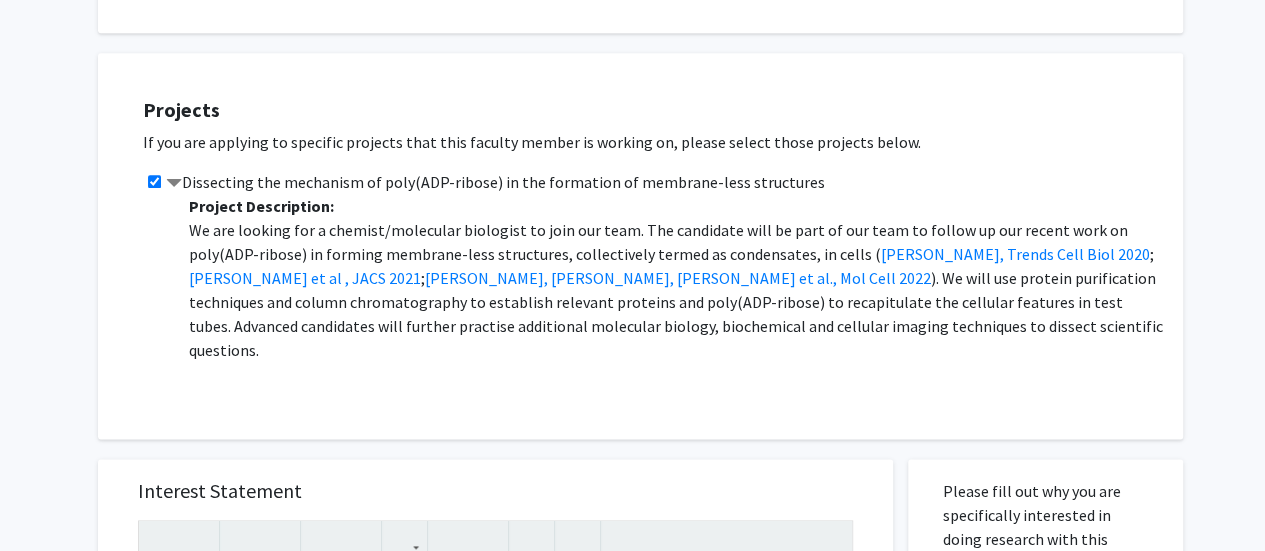 scroll, scrollTop: 1112, scrollLeft: 0, axis: vertical 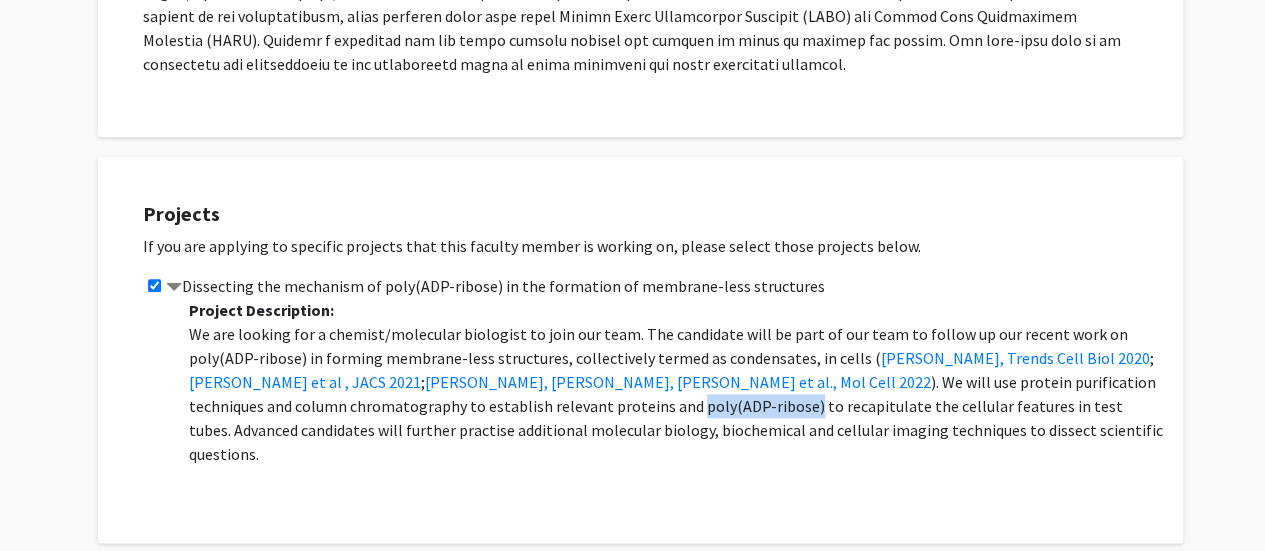 drag, startPoint x: 333, startPoint y: 387, endPoint x: 446, endPoint y: 385, distance: 113.0177 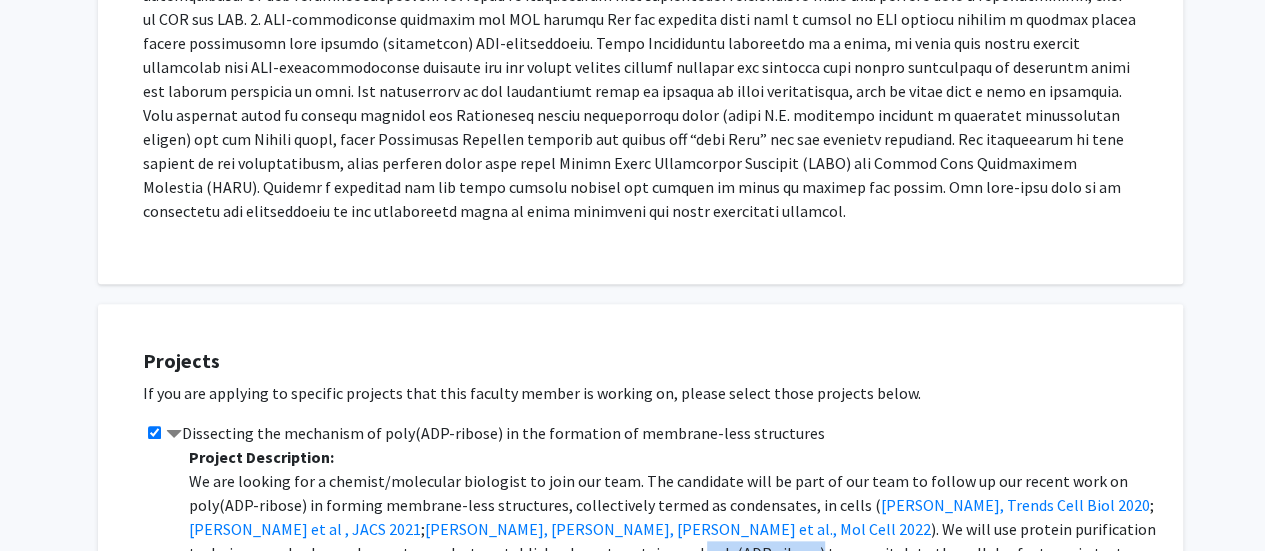 scroll, scrollTop: 1076, scrollLeft: 0, axis: vertical 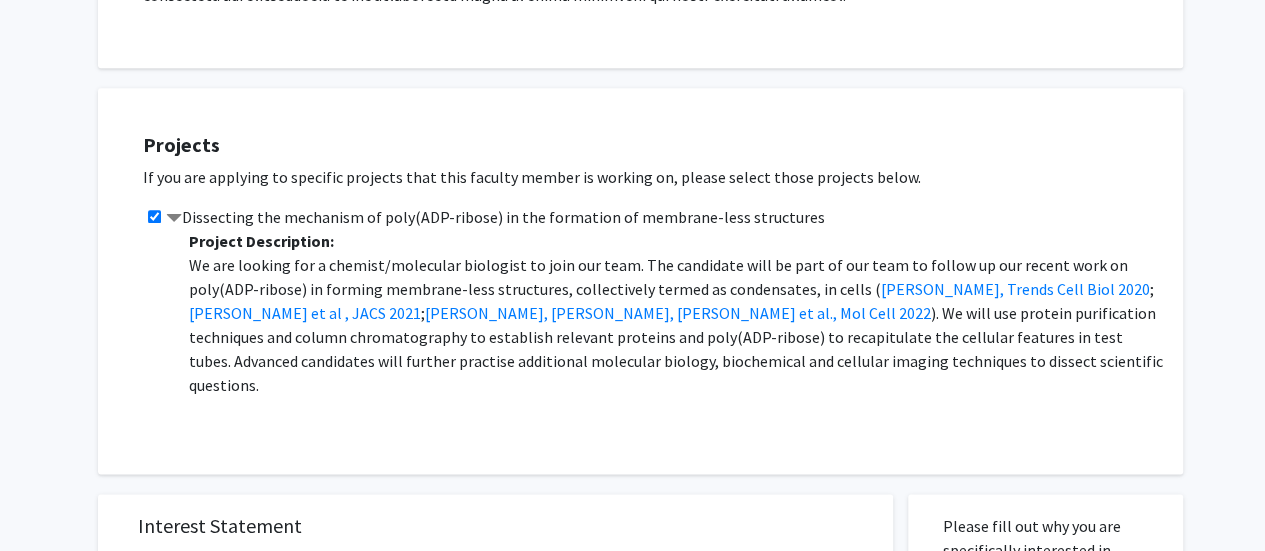 drag, startPoint x: 184, startPoint y: 181, endPoint x: 421, endPoint y: 208, distance: 238.53302 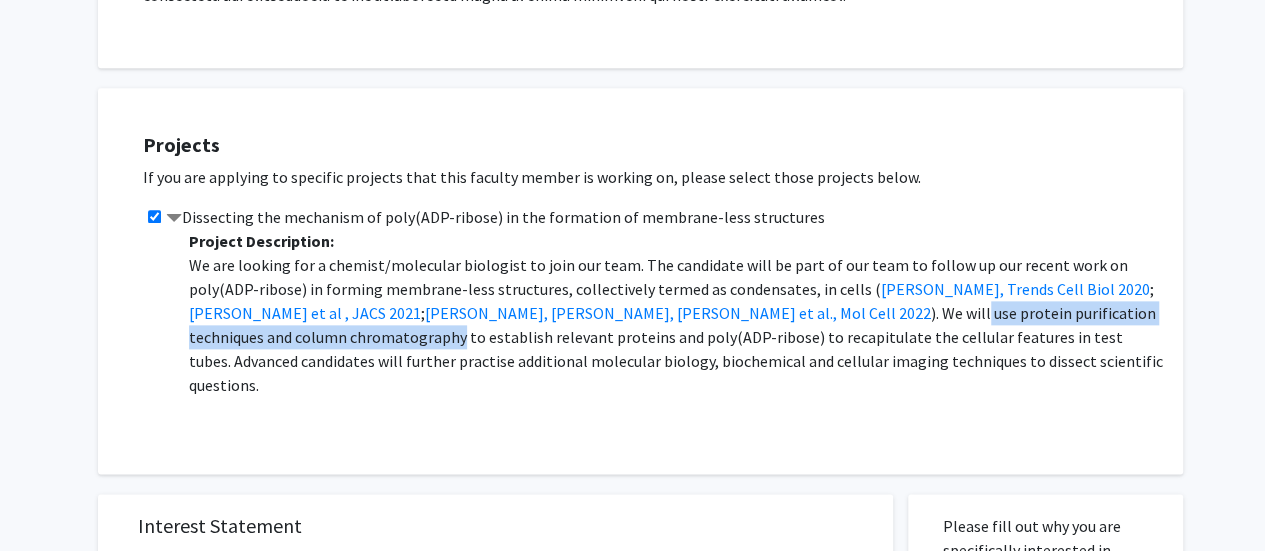 drag, startPoint x: 614, startPoint y: 286, endPoint x: 1046, endPoint y: 280, distance: 432.04166 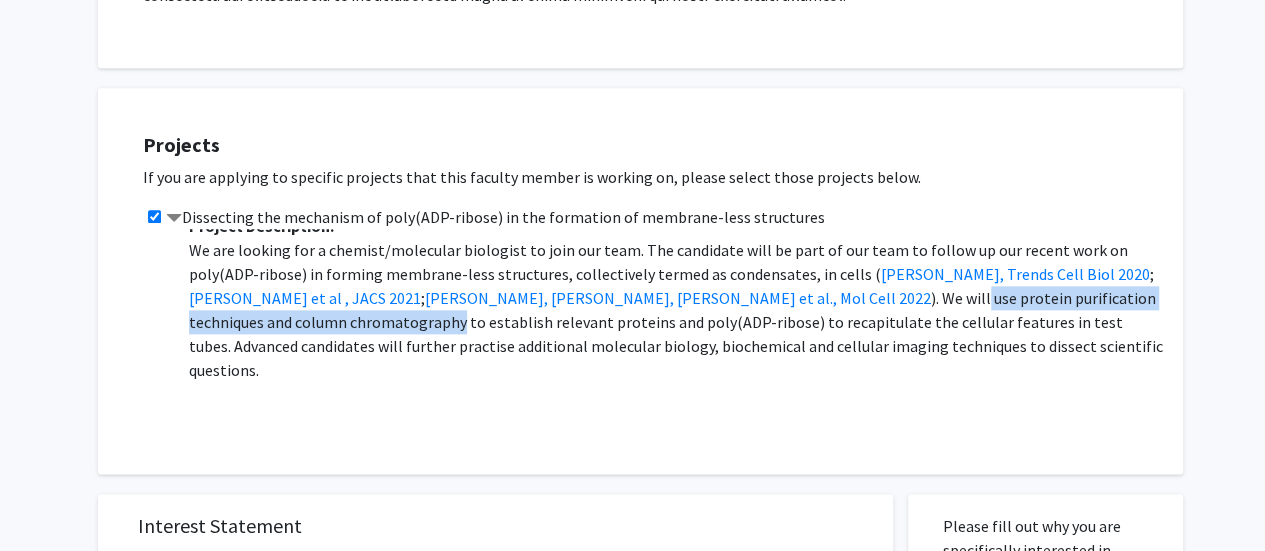 scroll, scrollTop: 0, scrollLeft: 0, axis: both 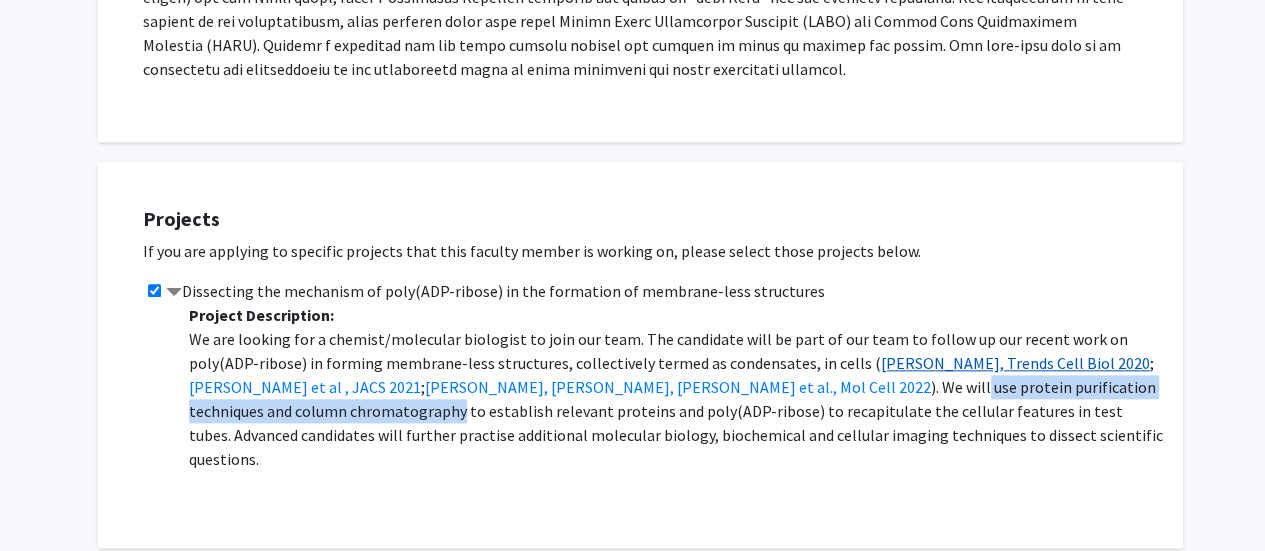 click on "Leung, Trends Cell Biol 2020" 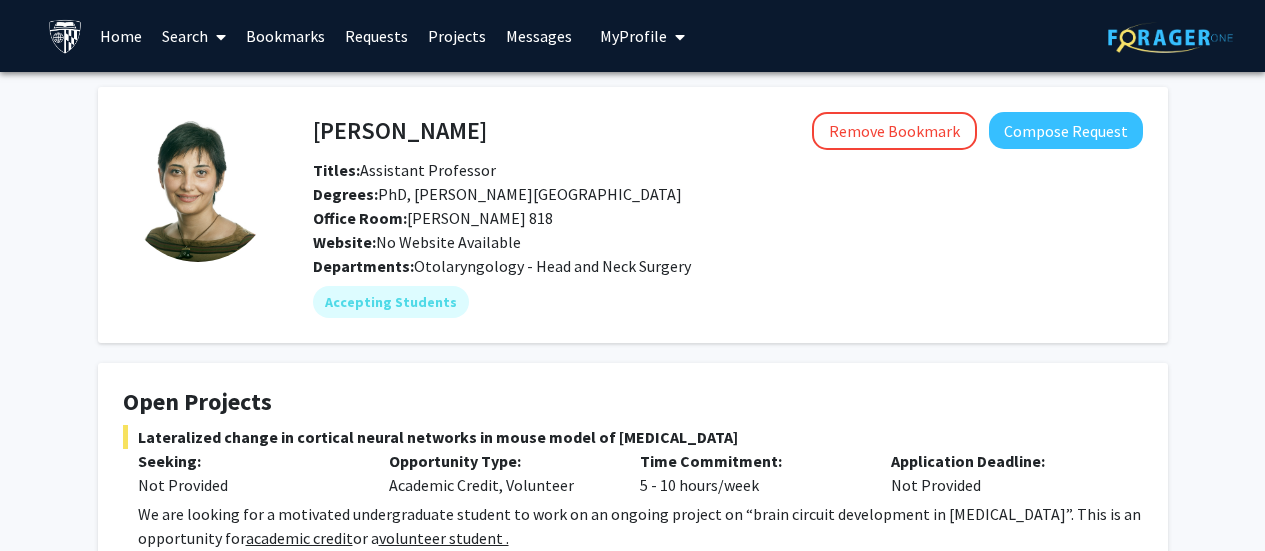 scroll, scrollTop: 326, scrollLeft: 0, axis: vertical 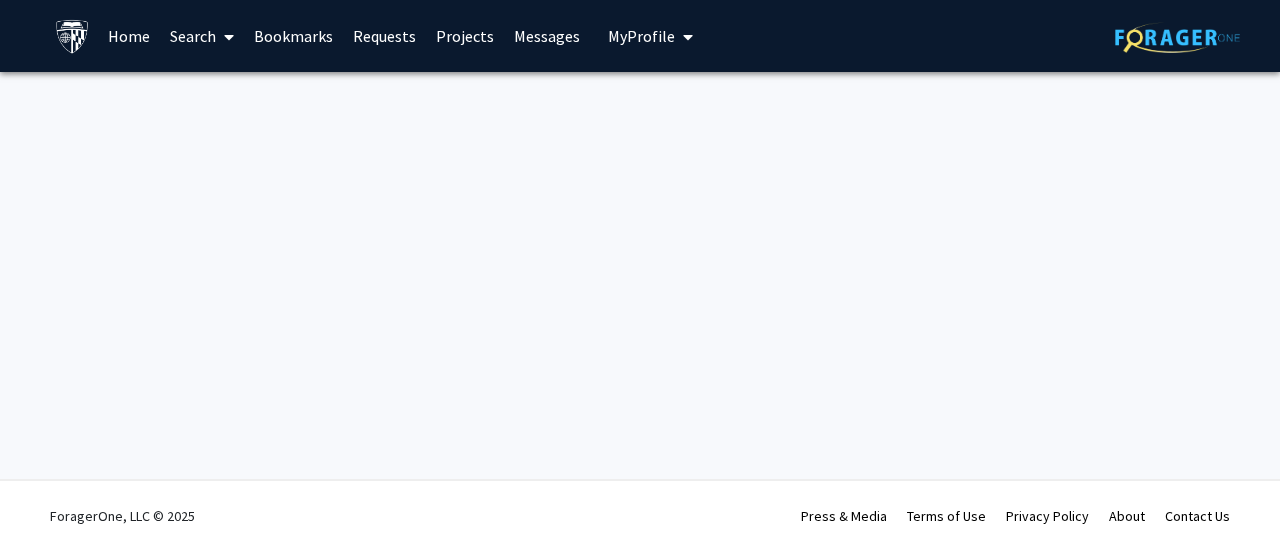 click on "Requests" at bounding box center [384, 36] 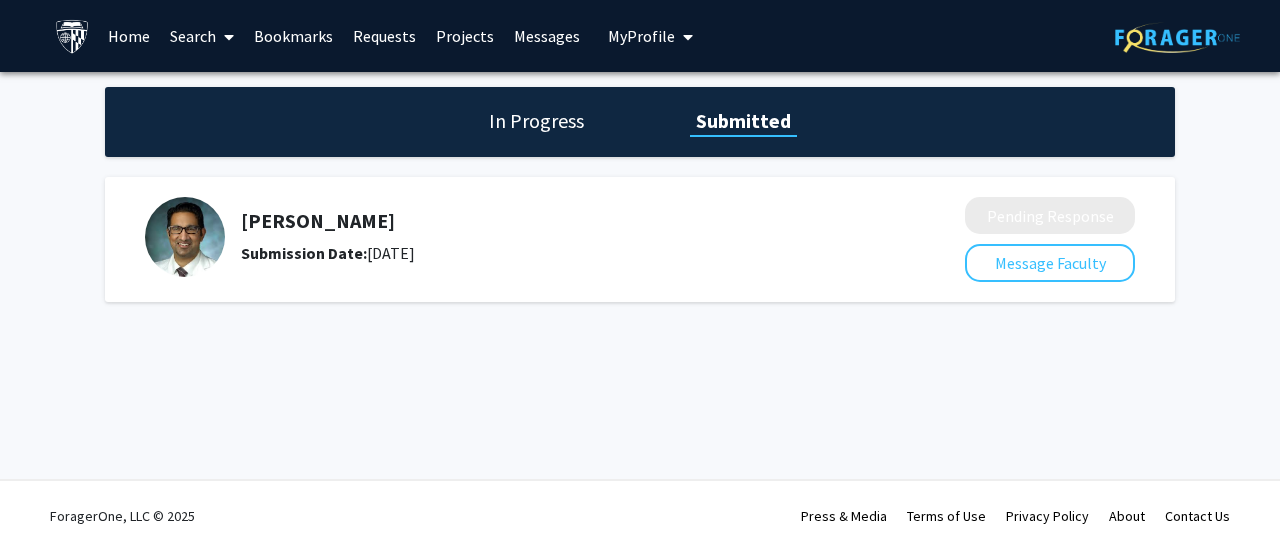 click on "In Progress" 